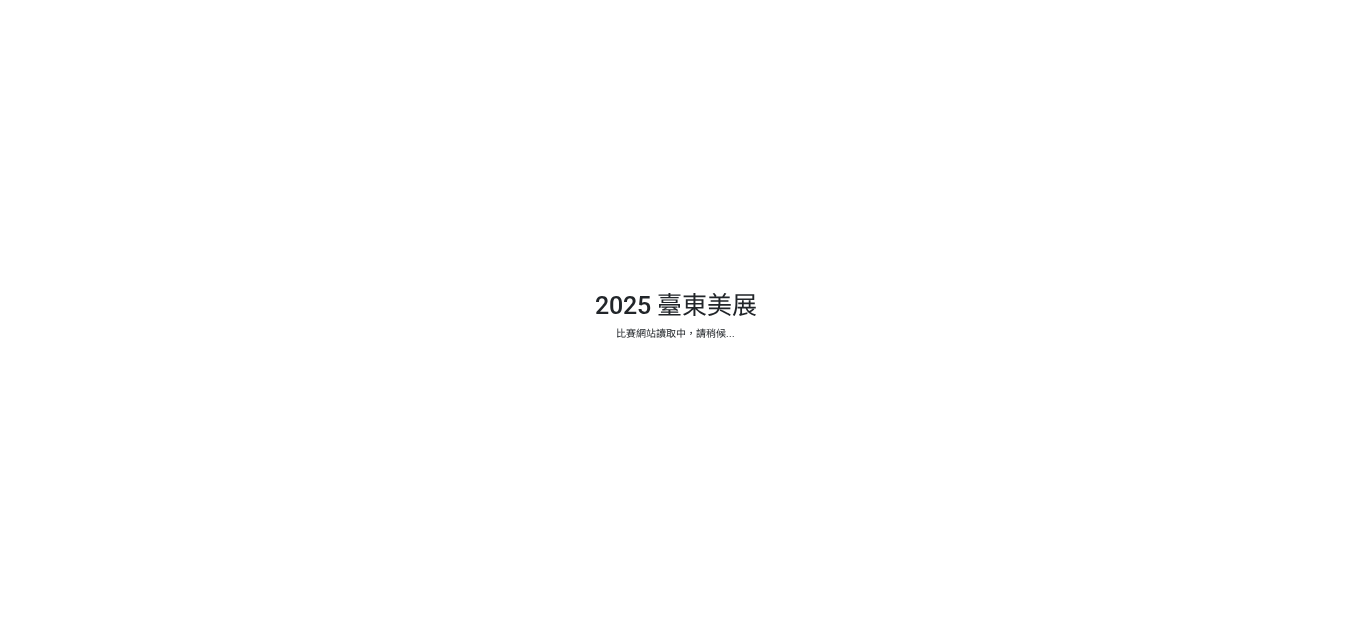 scroll, scrollTop: 0, scrollLeft: 0, axis: both 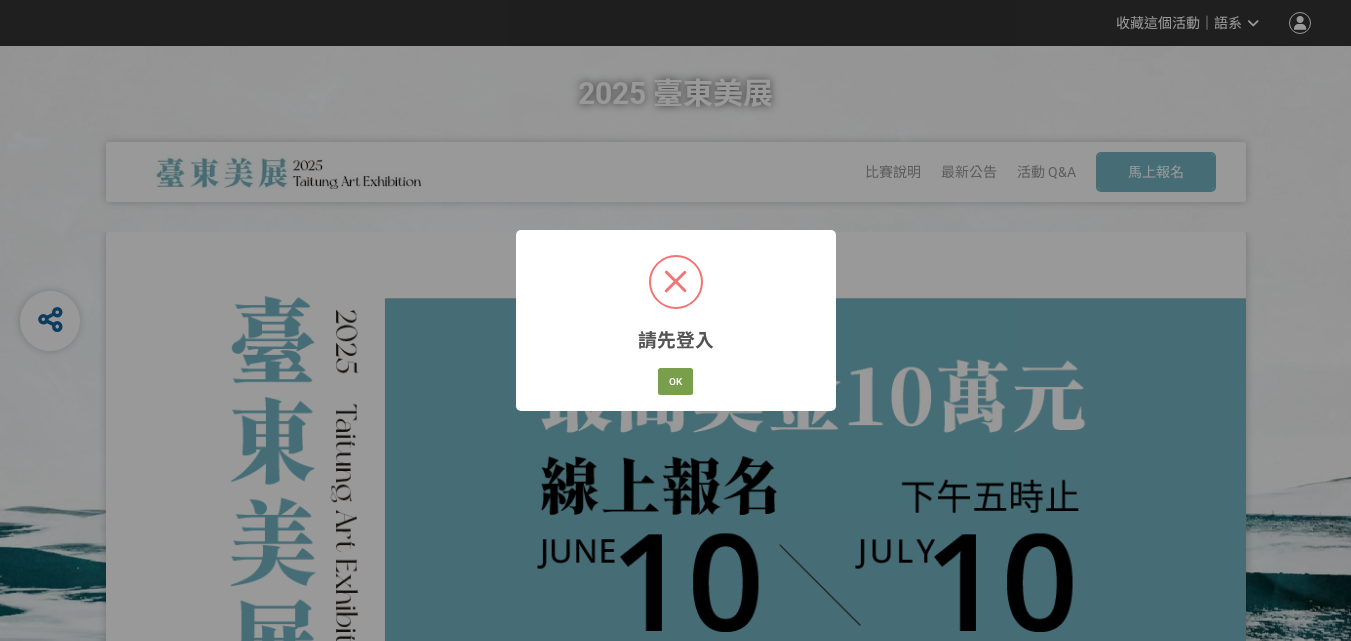 click at bounding box center (675, 281) 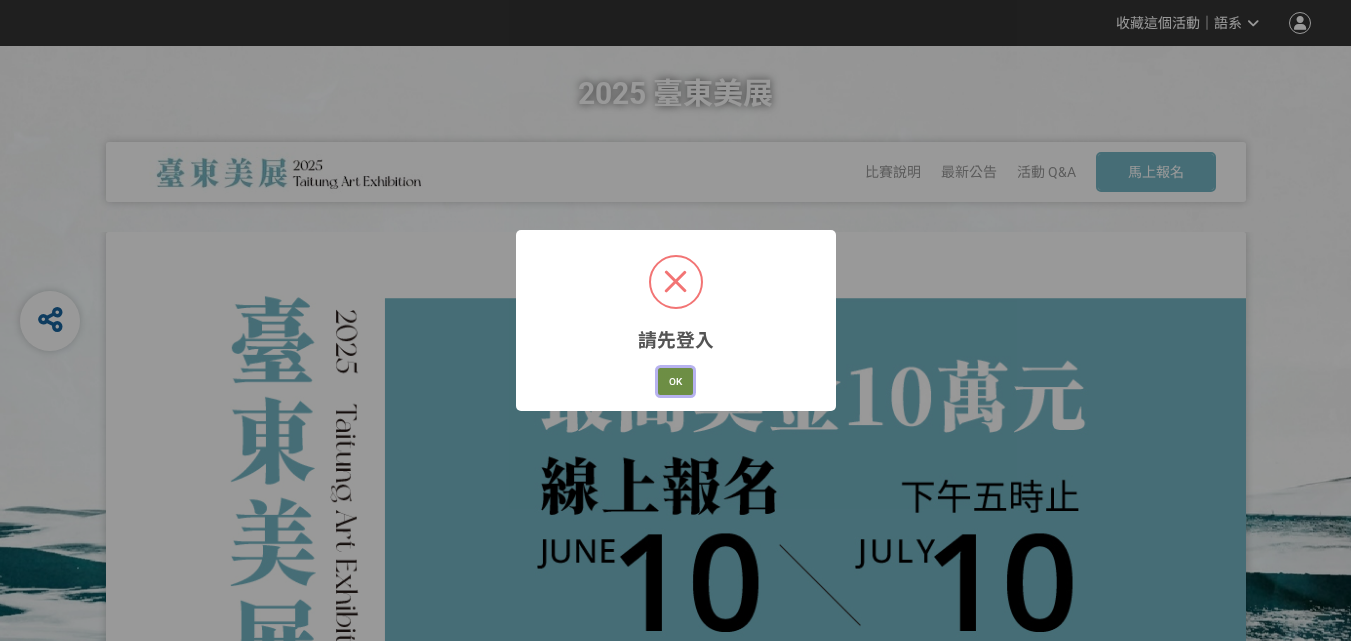 click on "OK" at bounding box center [675, 382] 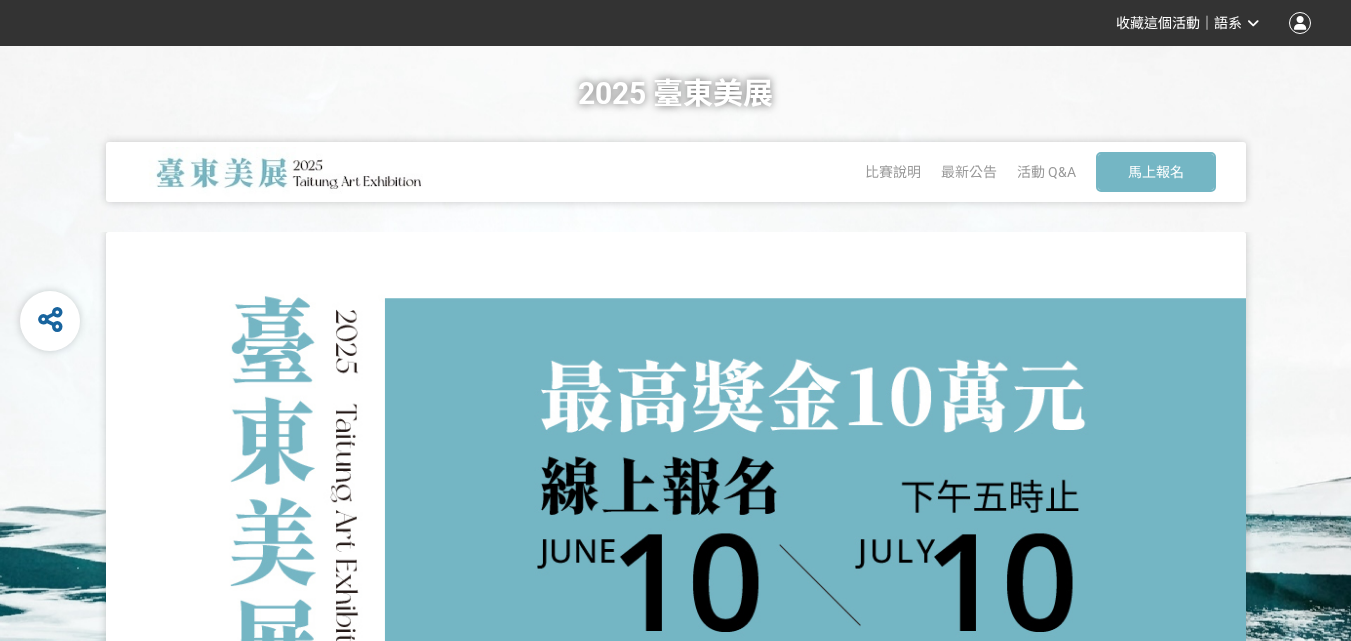 click at bounding box center (1300, 23) 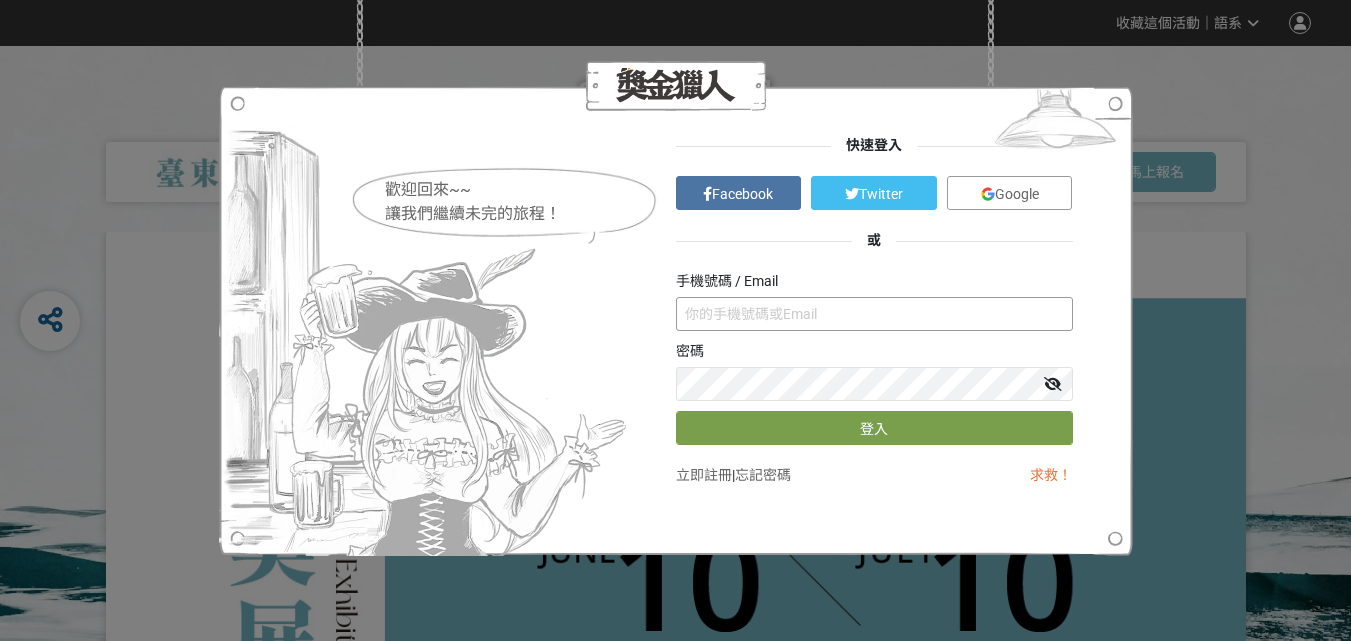 click at bounding box center [874, 314] 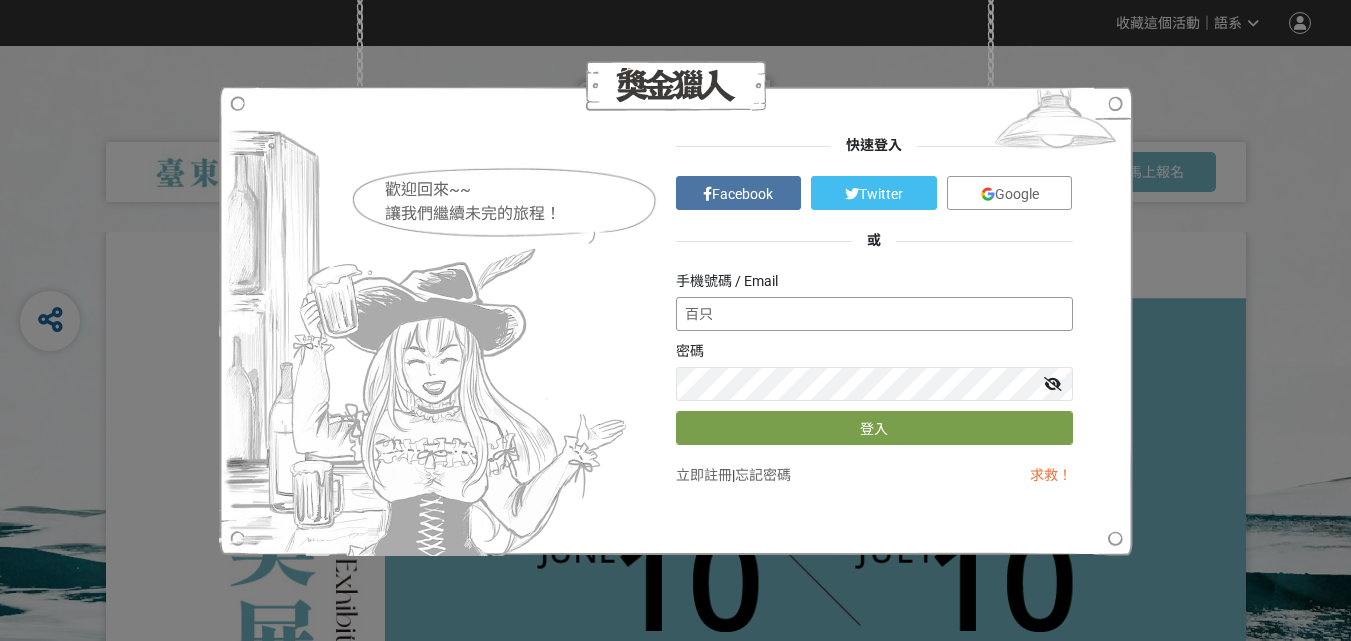 type on "百" 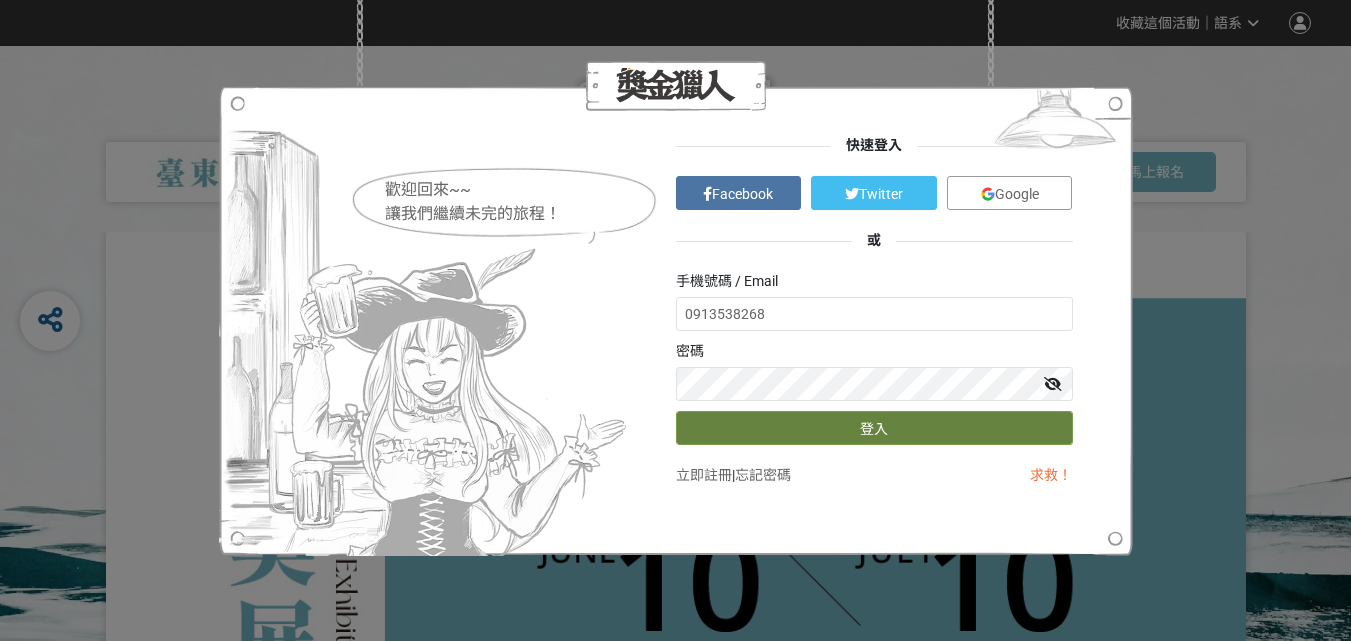 click on "登入" at bounding box center [874, 428] 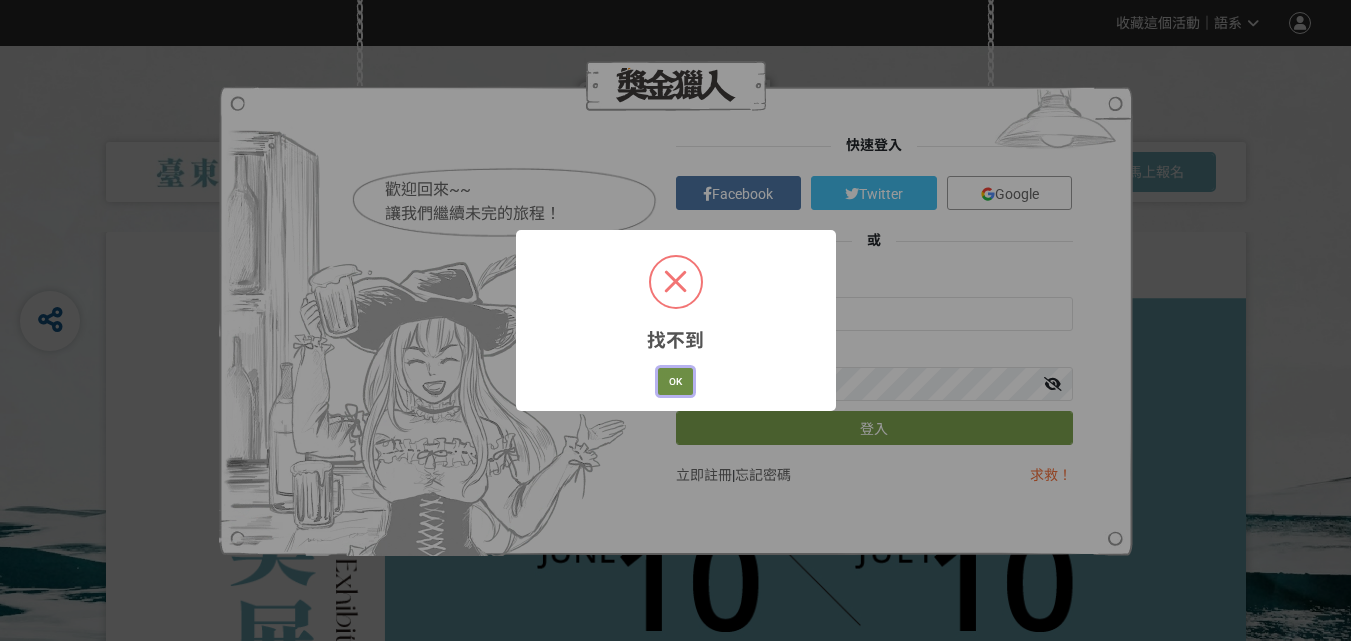 click on "OK" at bounding box center [675, 382] 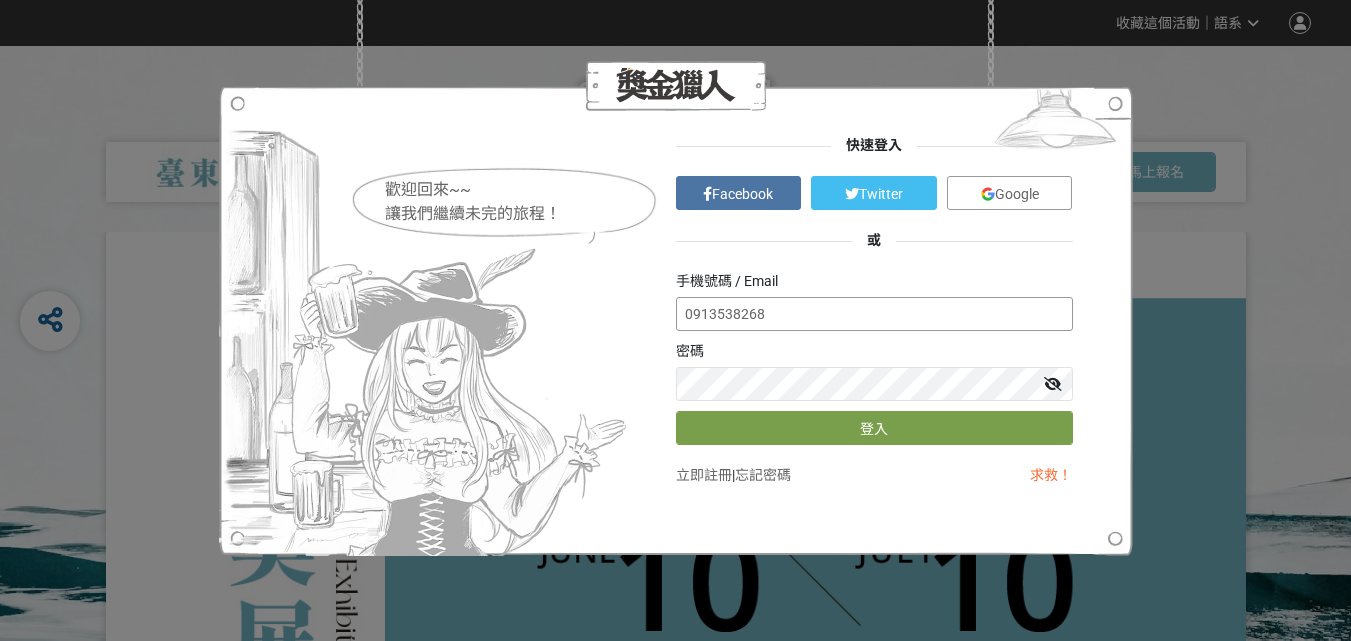 click on "0913538268" at bounding box center [874, 314] 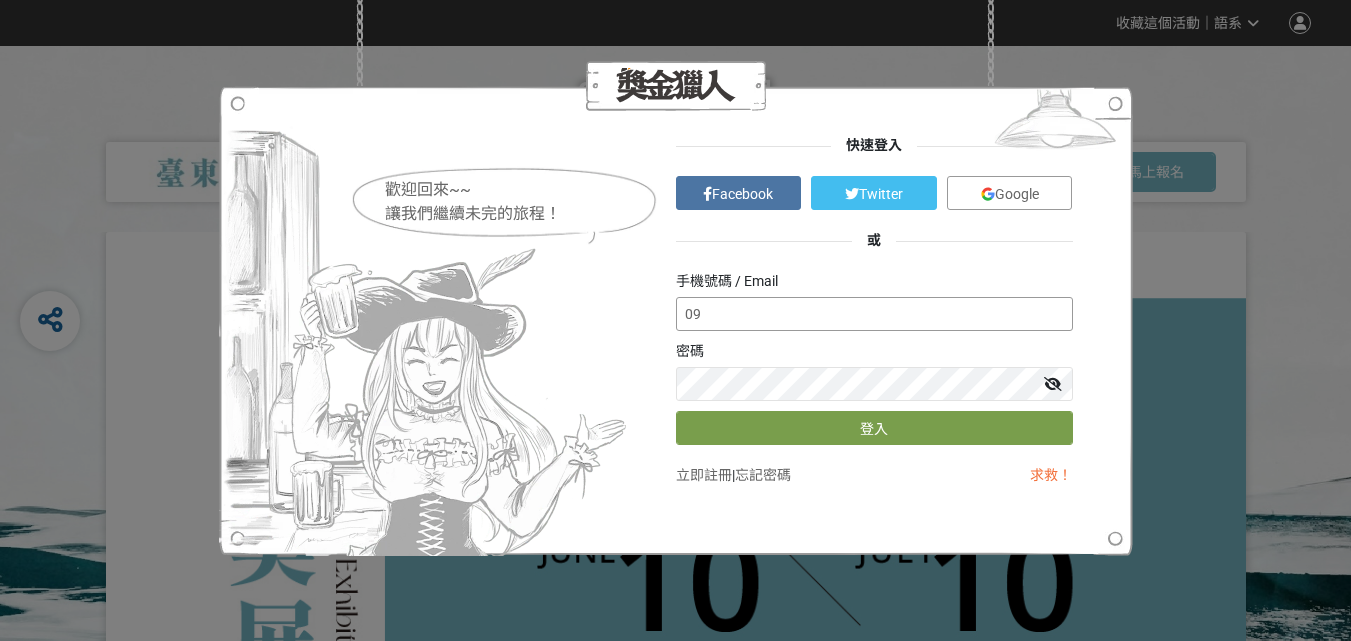 type on "0" 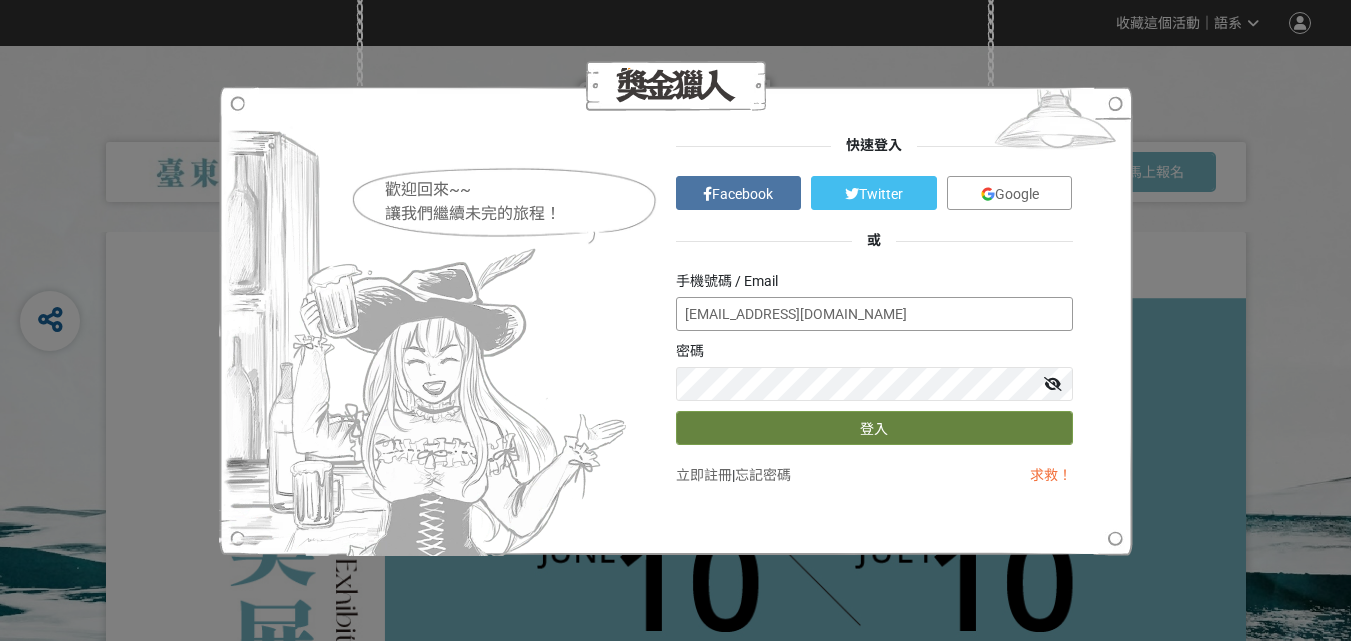 type on "[EMAIL_ADDRESS][DOMAIN_NAME]" 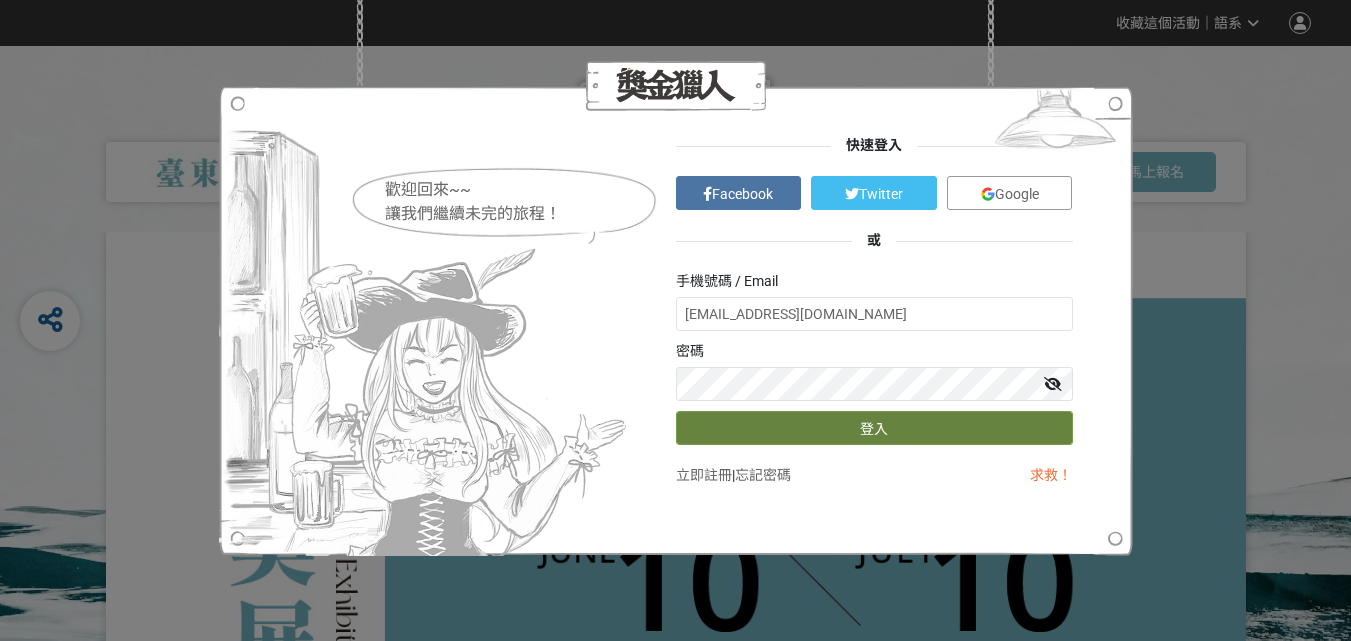 click on "登入" at bounding box center (874, 428) 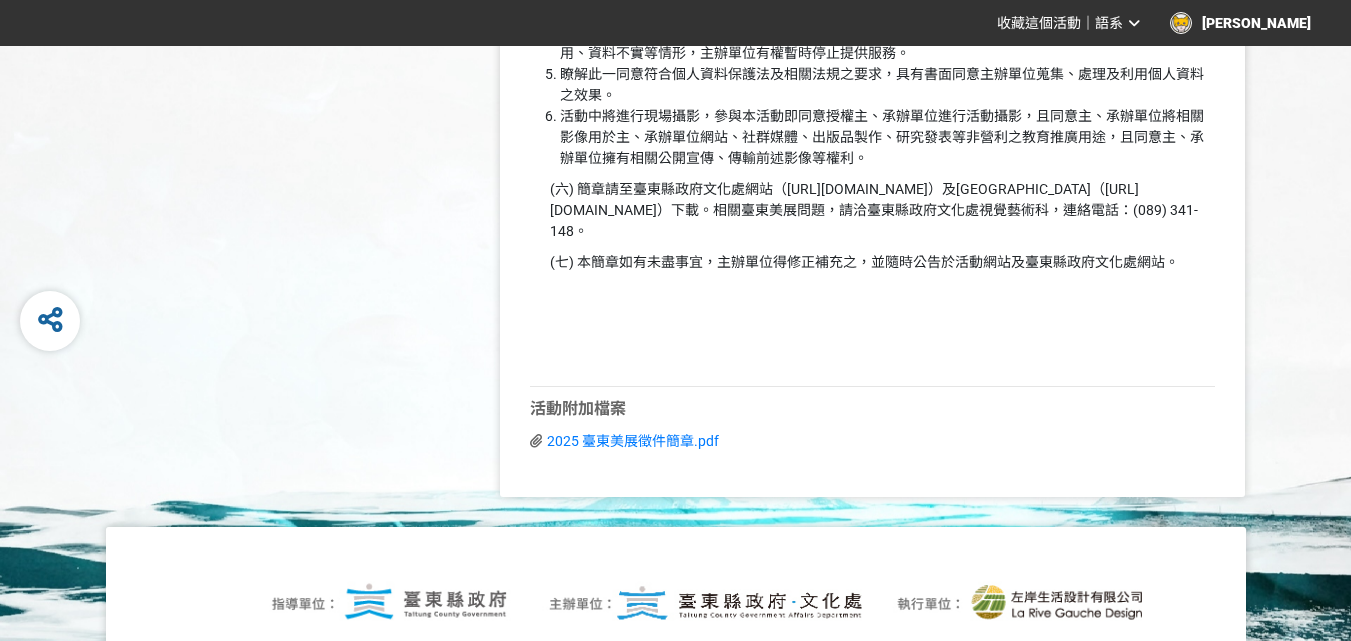 scroll, scrollTop: 5203, scrollLeft: 0, axis: vertical 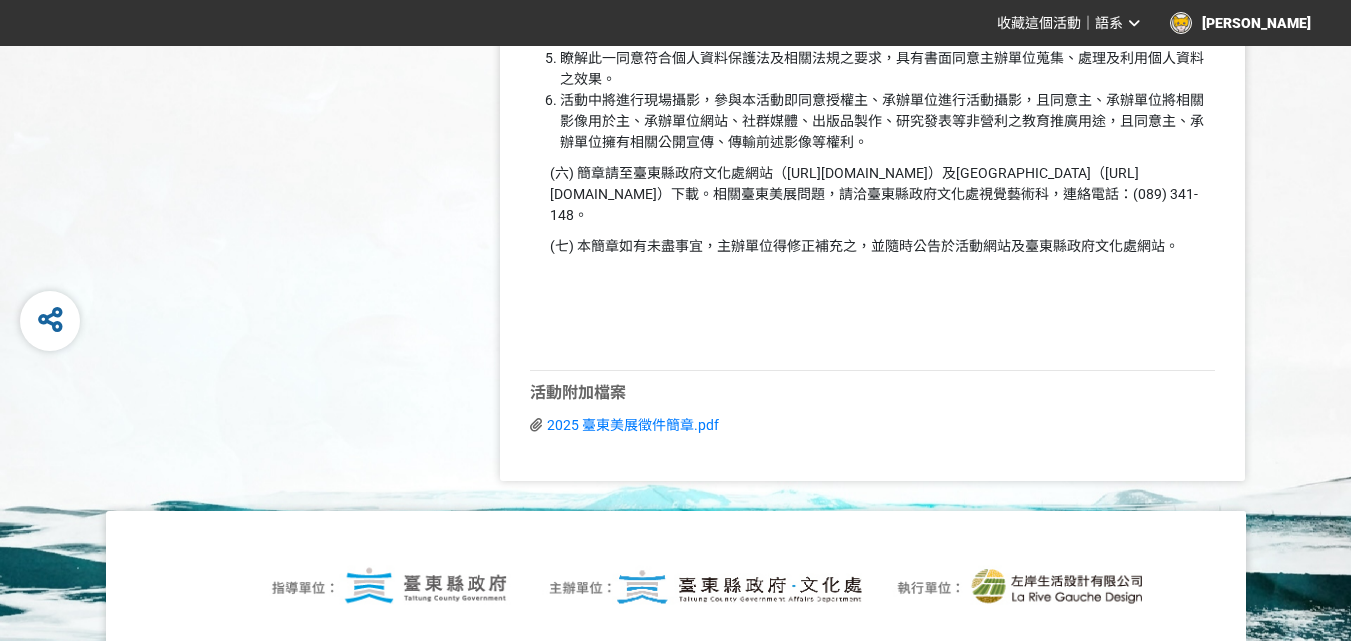 click on "[PERSON_NAME]" at bounding box center [1240, 23] 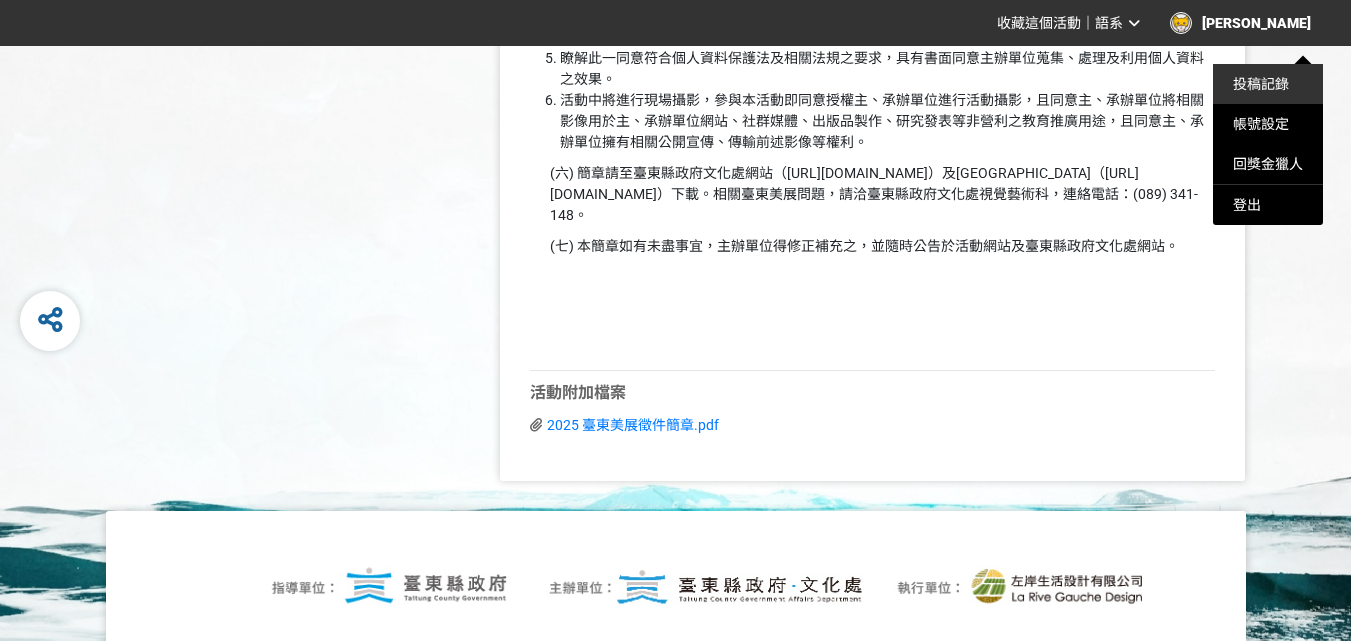 click on "投稿記錄" at bounding box center [1261, 84] 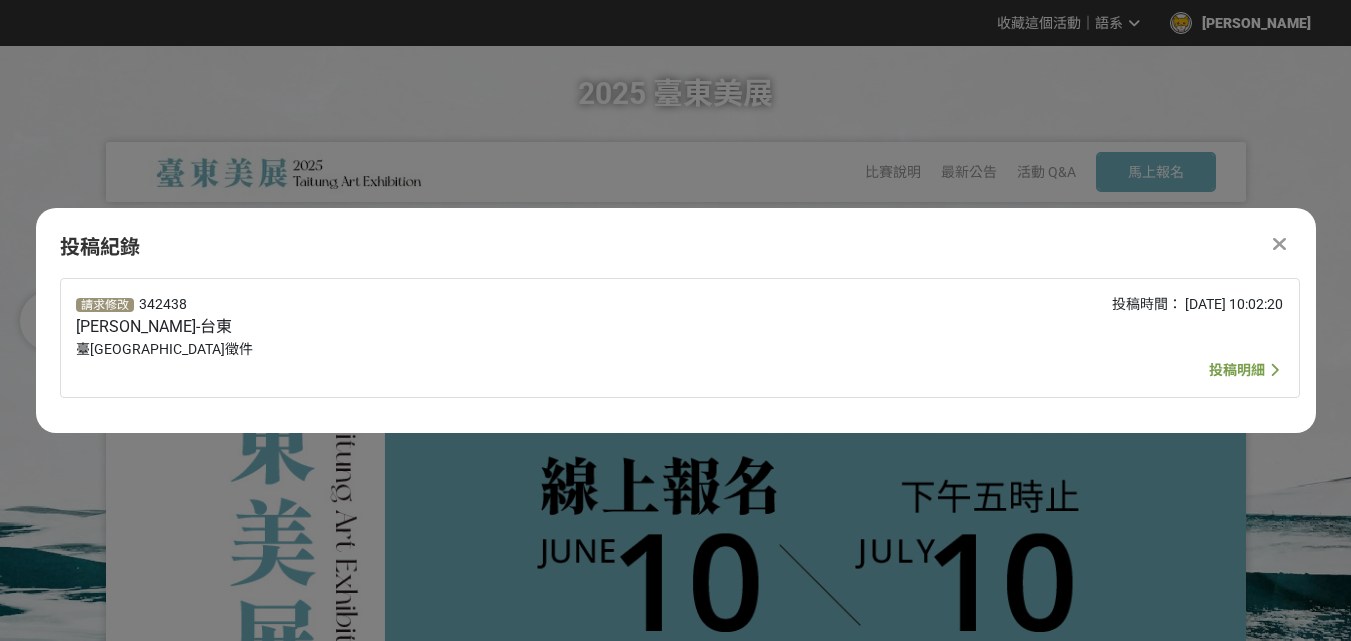 click on "投稿明細" at bounding box center [1237, 370] 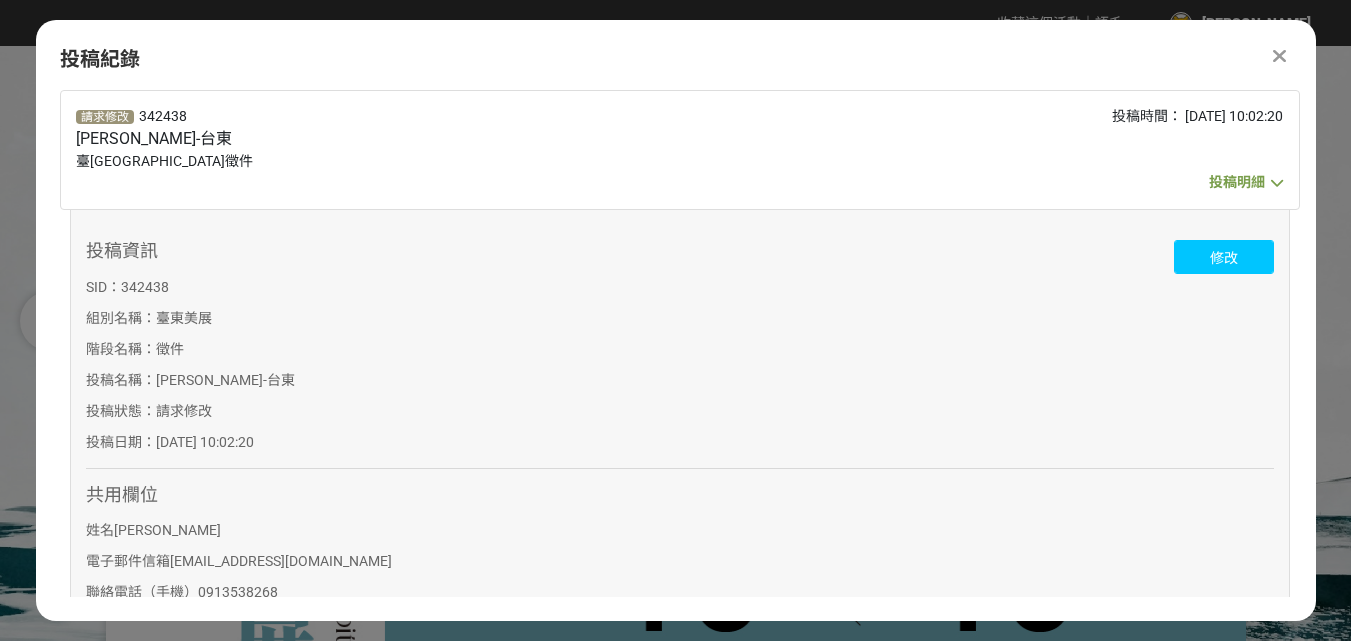 click on "修改" at bounding box center (1224, 257) 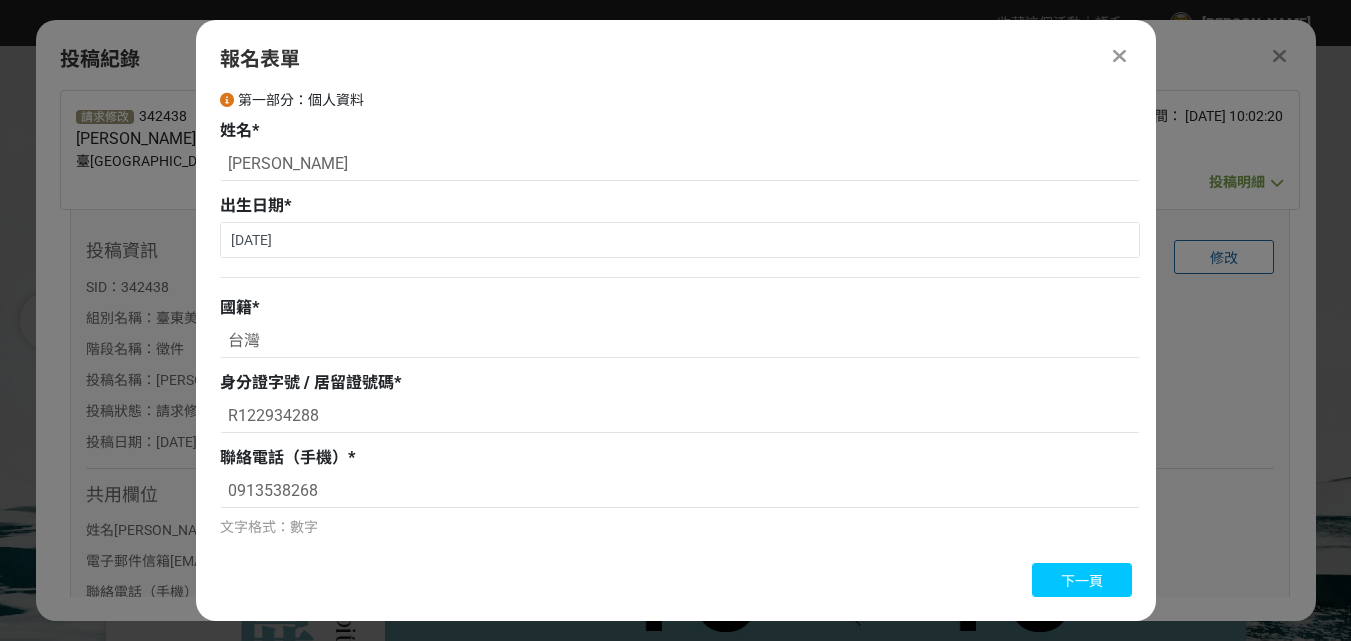 click on "下一頁" at bounding box center (1082, 581) 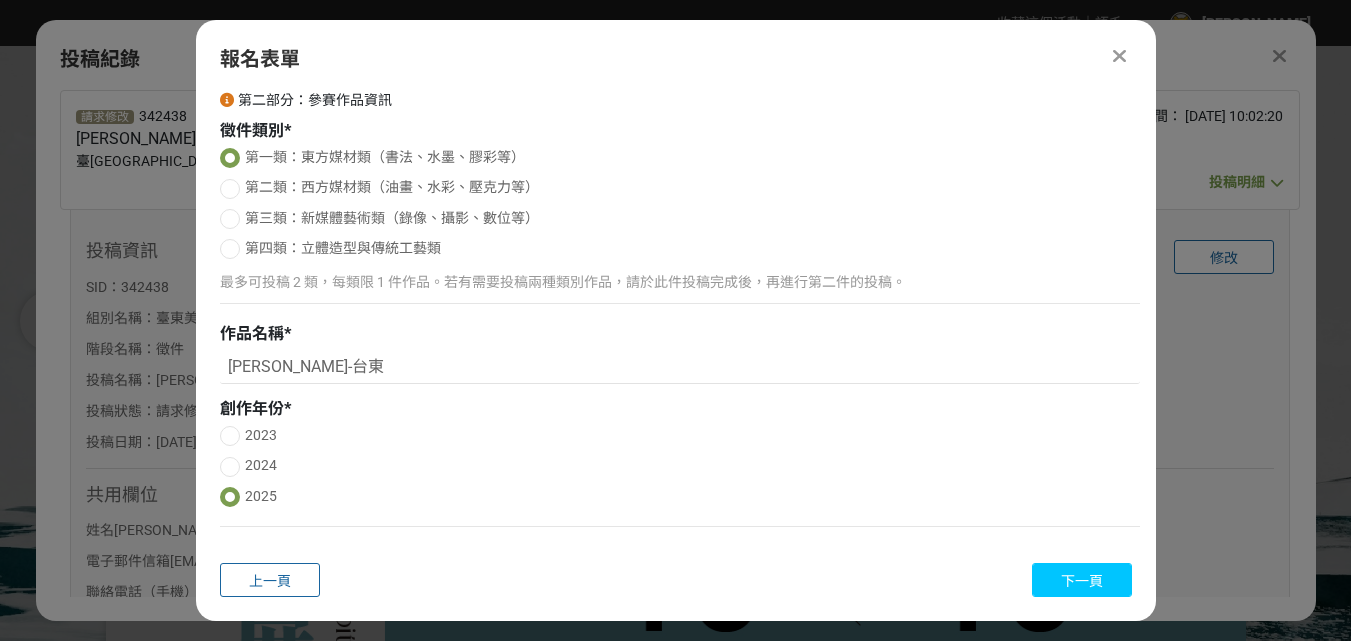 click on "下一頁" at bounding box center [1082, 581] 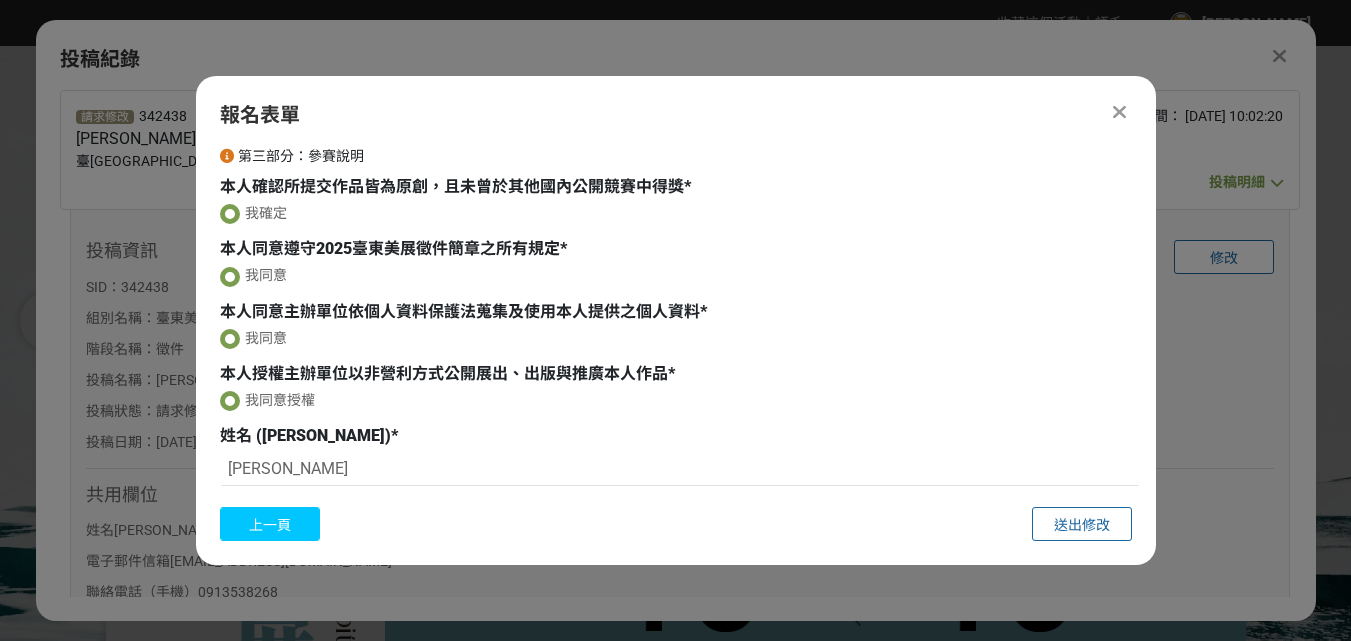 click on "上一頁" at bounding box center [270, 525] 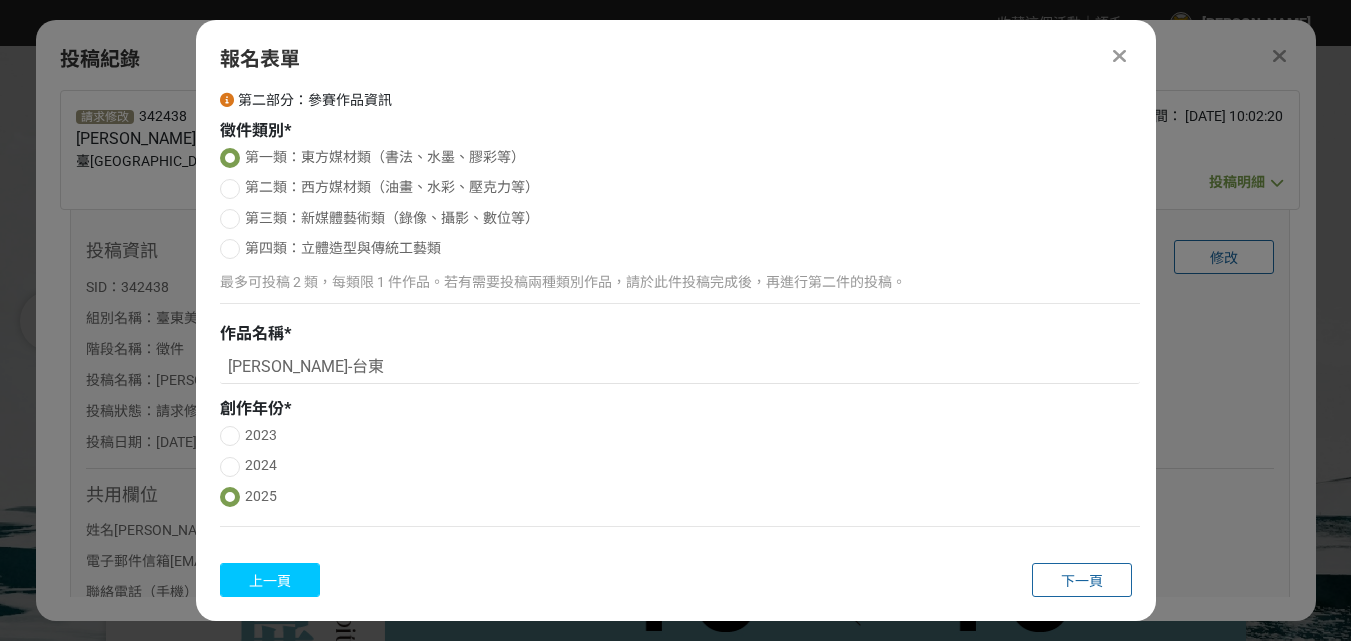 click on "上一頁" at bounding box center [270, 581] 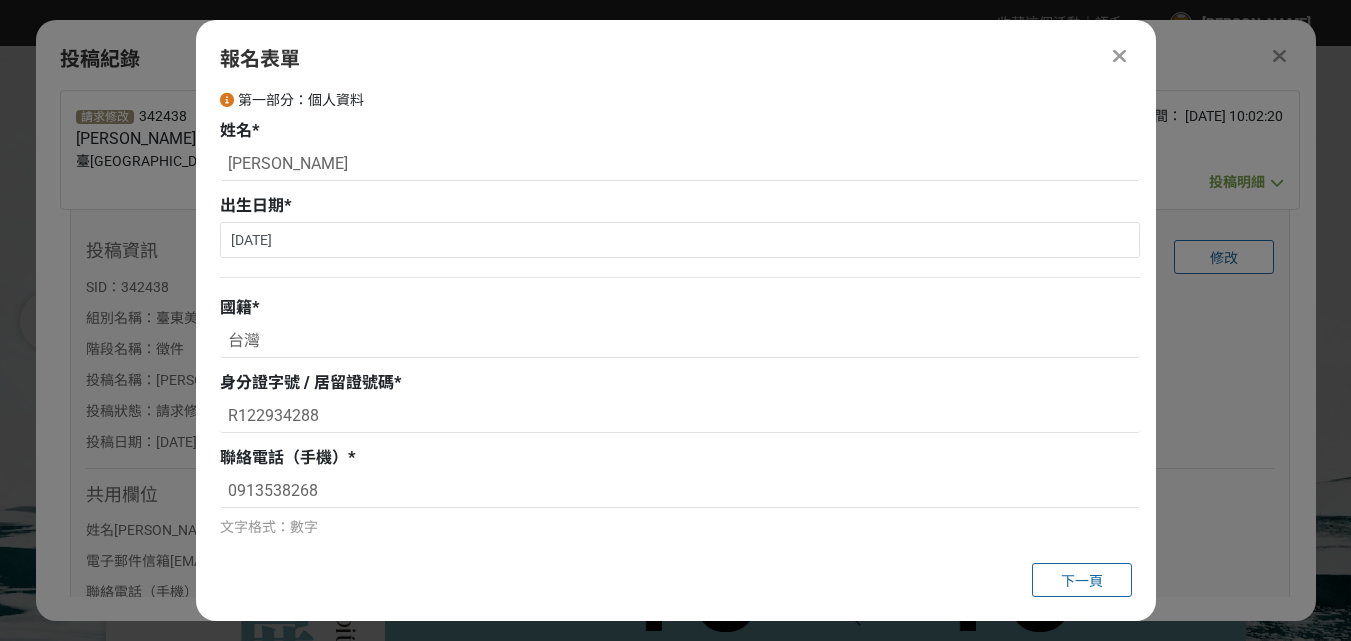 click at bounding box center (1119, 56) 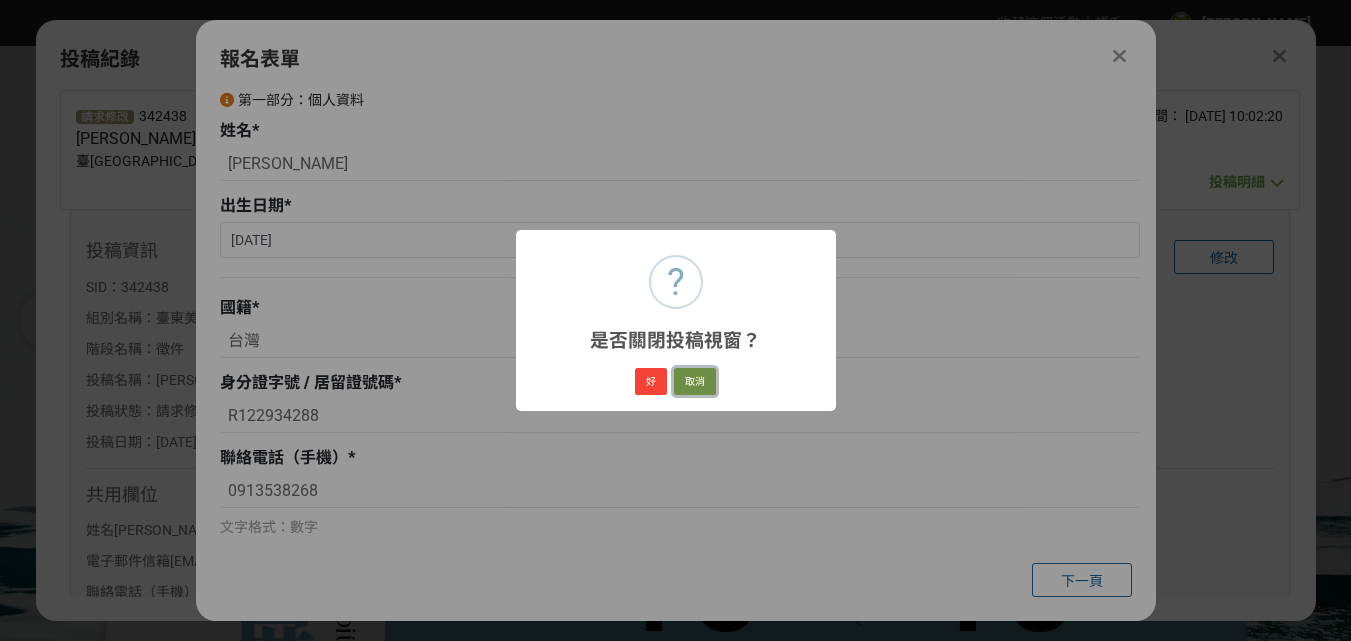 click on "取消" at bounding box center [695, 382] 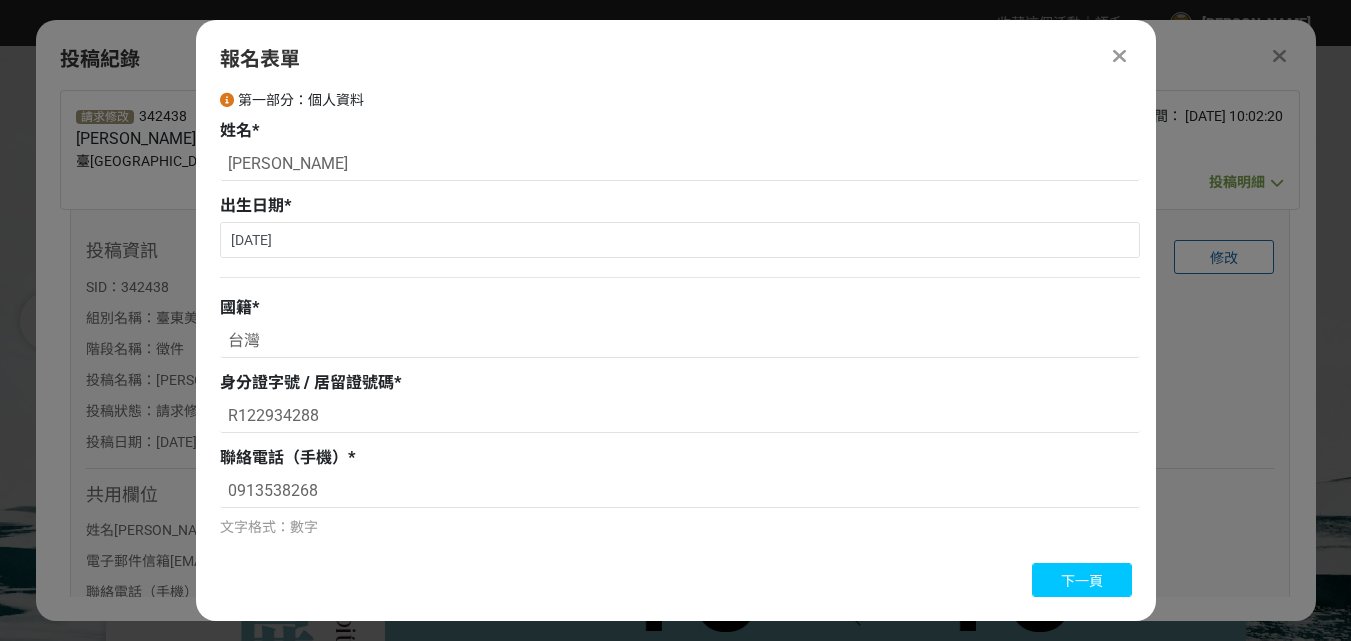 click on "下一頁" at bounding box center [1082, 580] 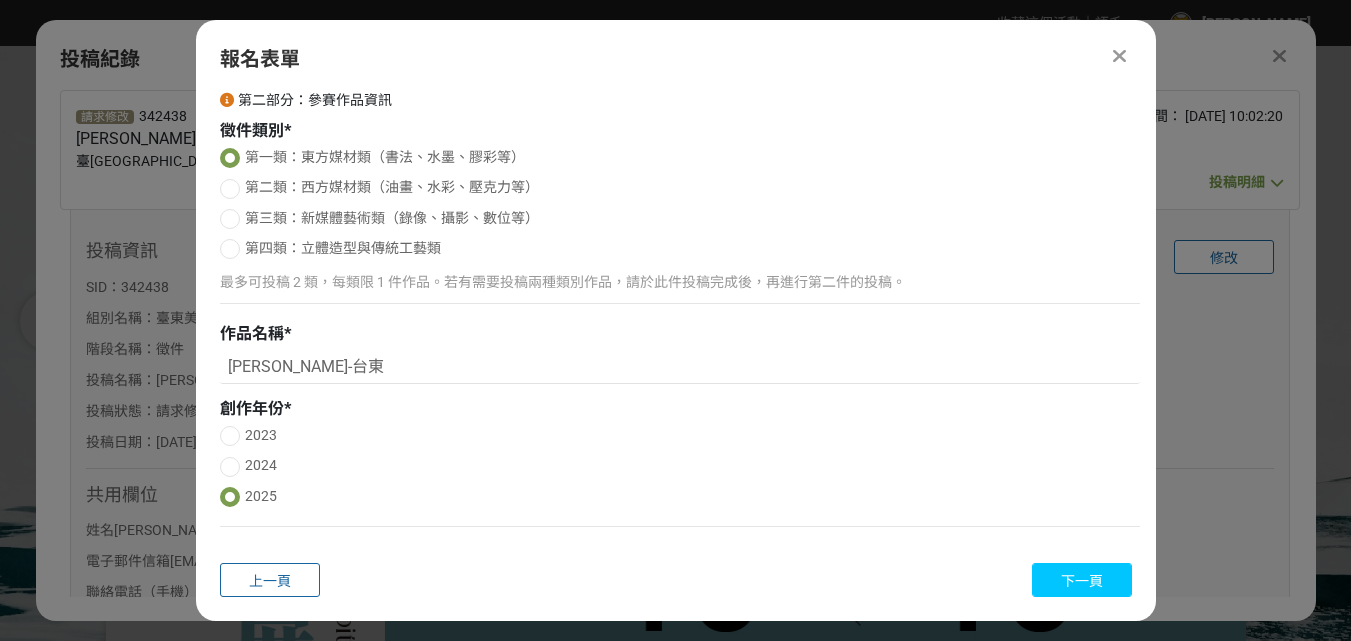 click on "下一頁" at bounding box center (1082, 580) 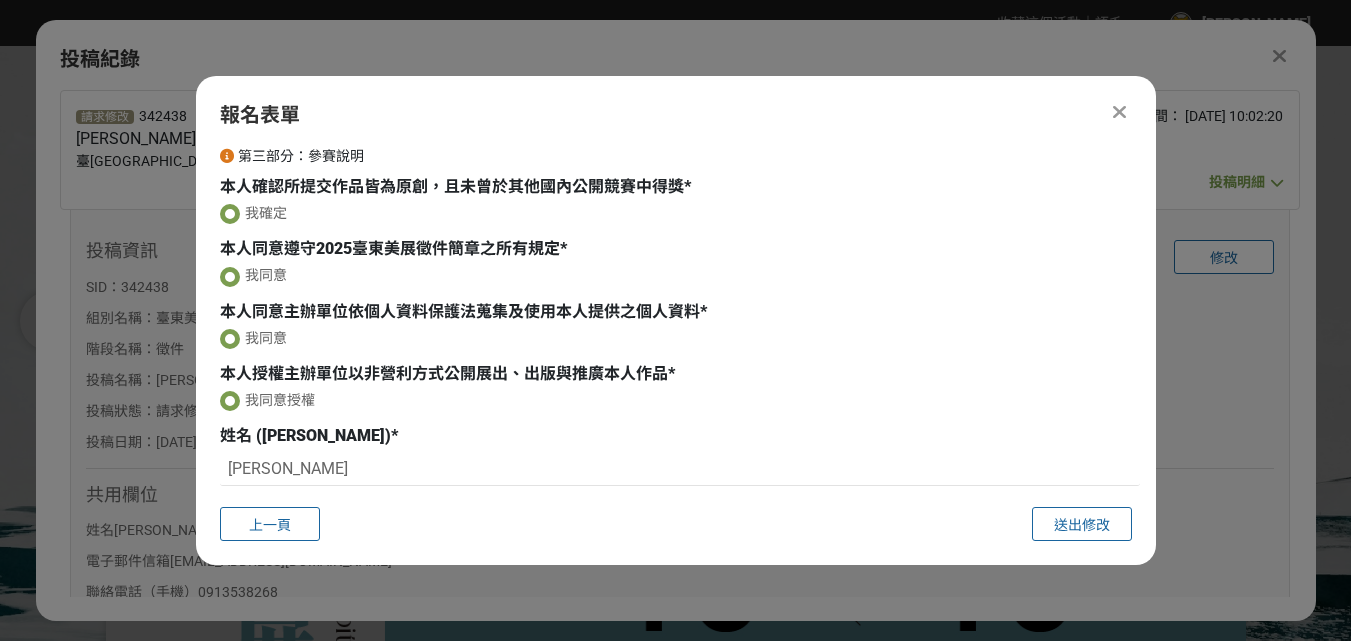 click at bounding box center (1119, 112) 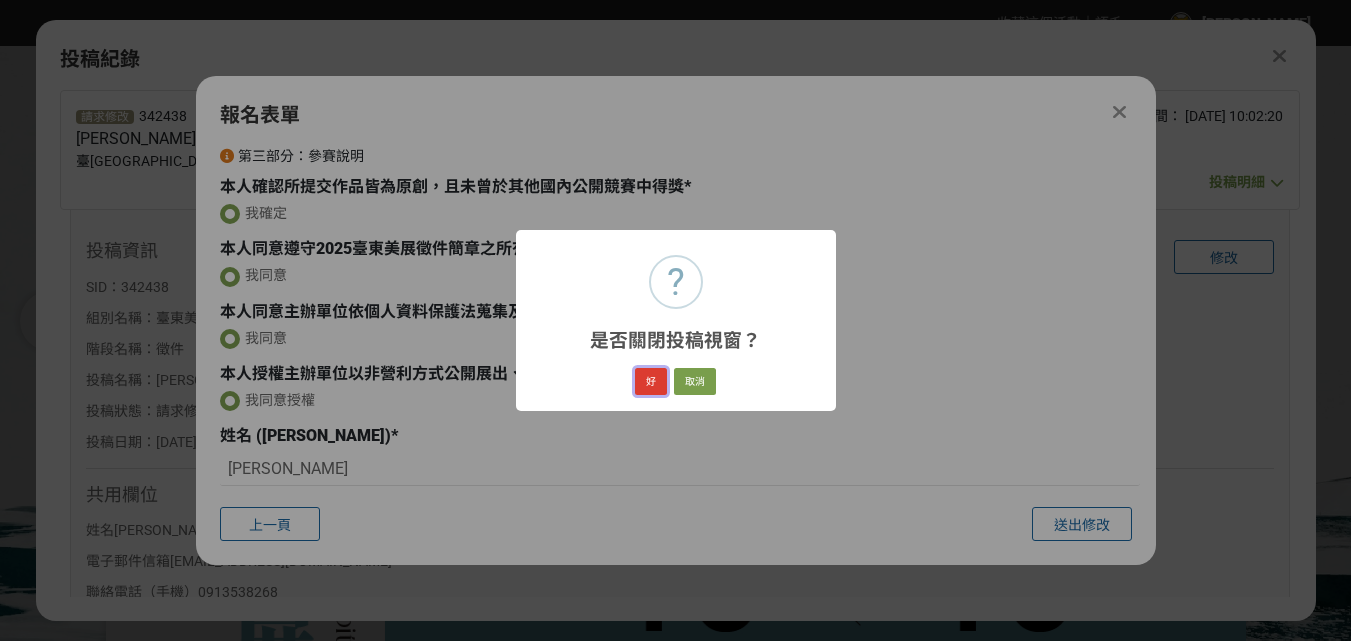 click on "好" at bounding box center [651, 382] 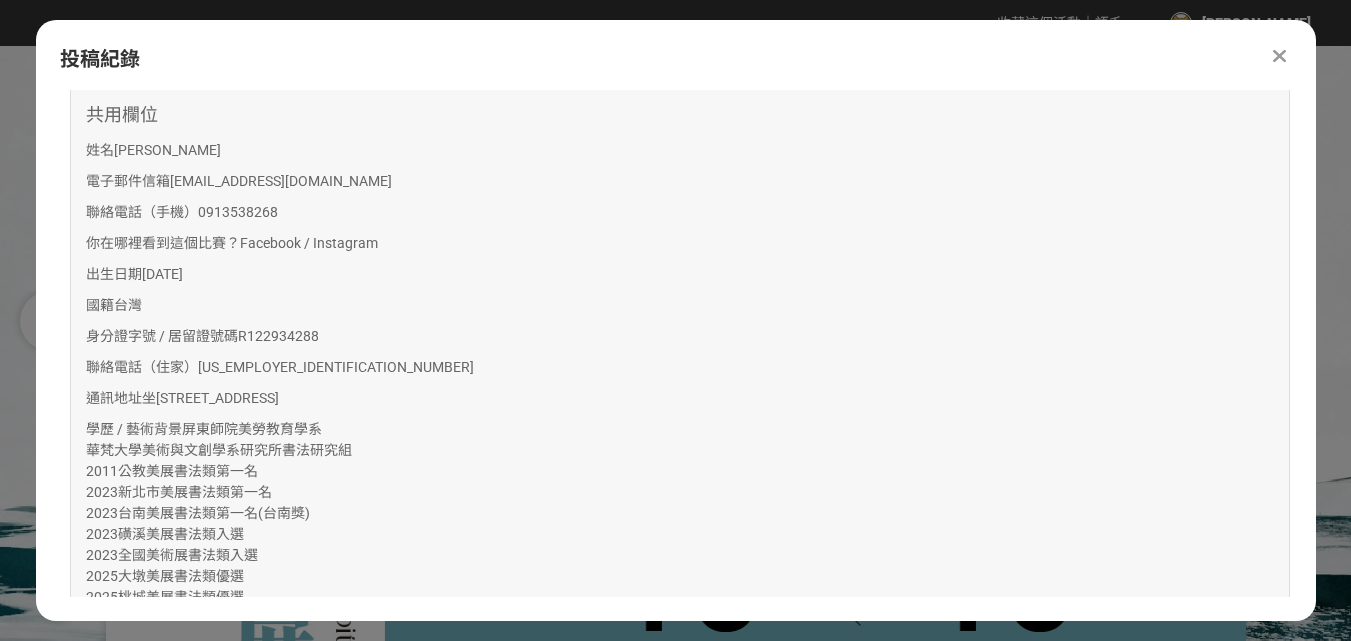 scroll, scrollTop: 401, scrollLeft: 0, axis: vertical 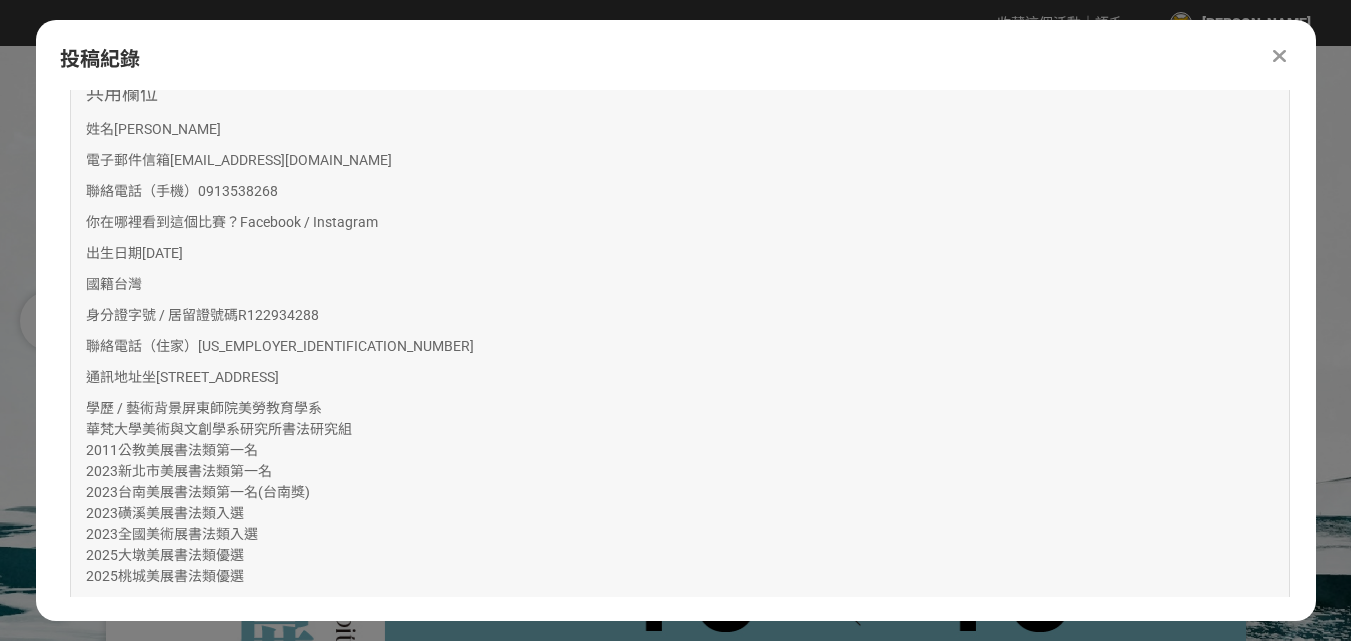 click on "坐[STREET_ADDRESS]" at bounding box center [210, 377] 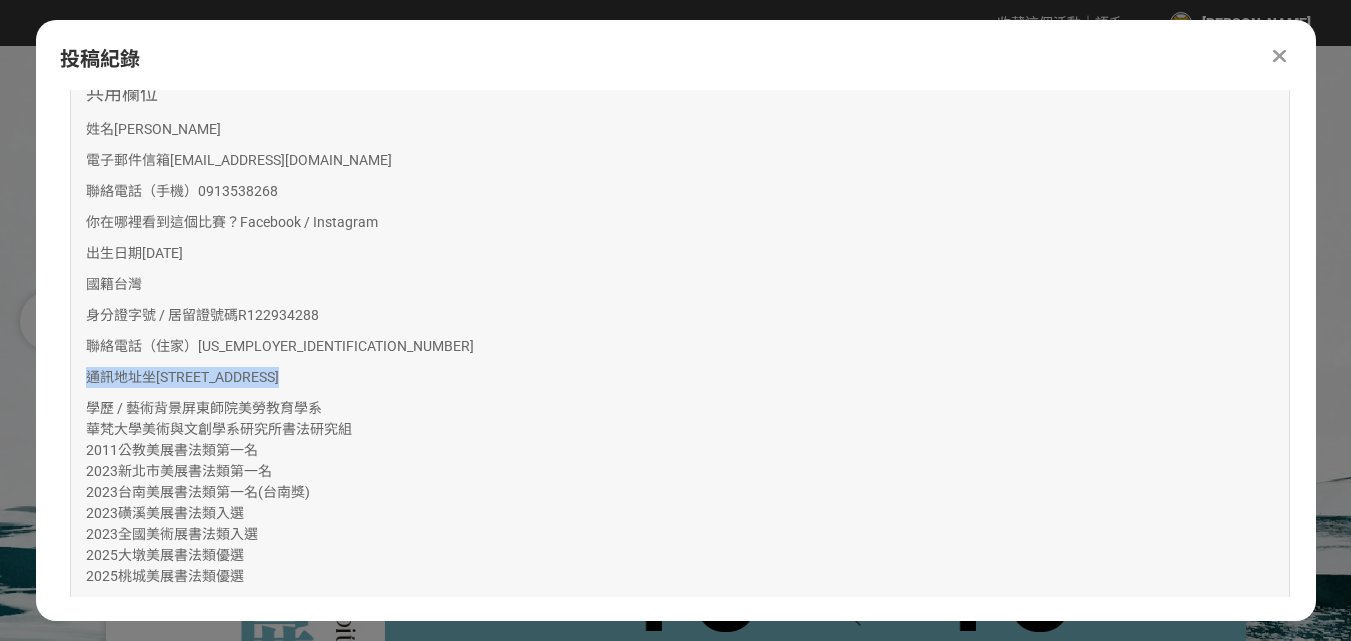 click on "坐[STREET_ADDRESS]" at bounding box center (210, 377) 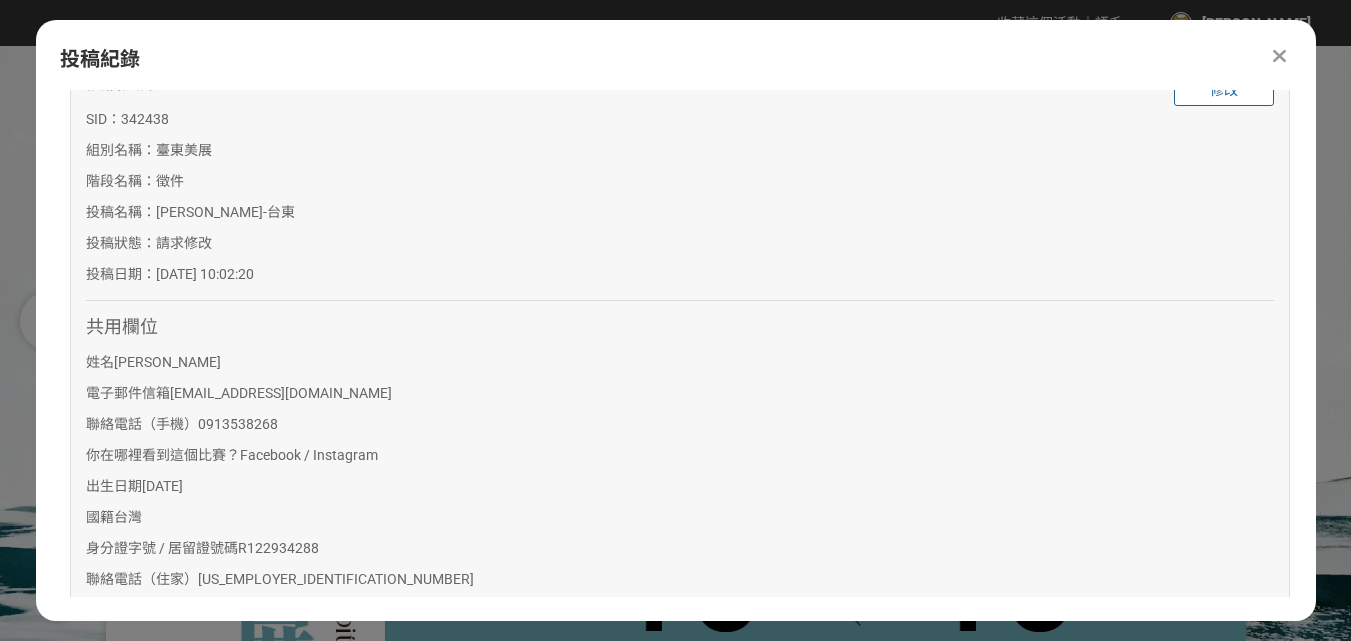 scroll, scrollTop: 106, scrollLeft: 0, axis: vertical 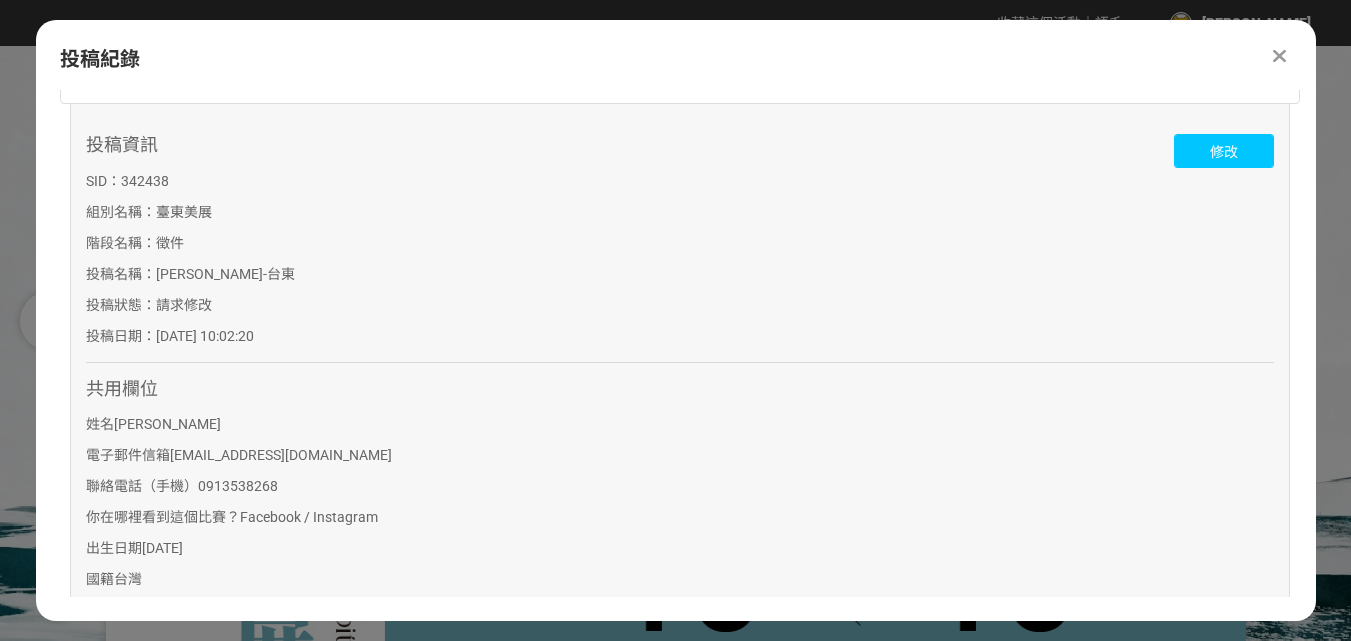 click on "修改" at bounding box center [1224, 151] 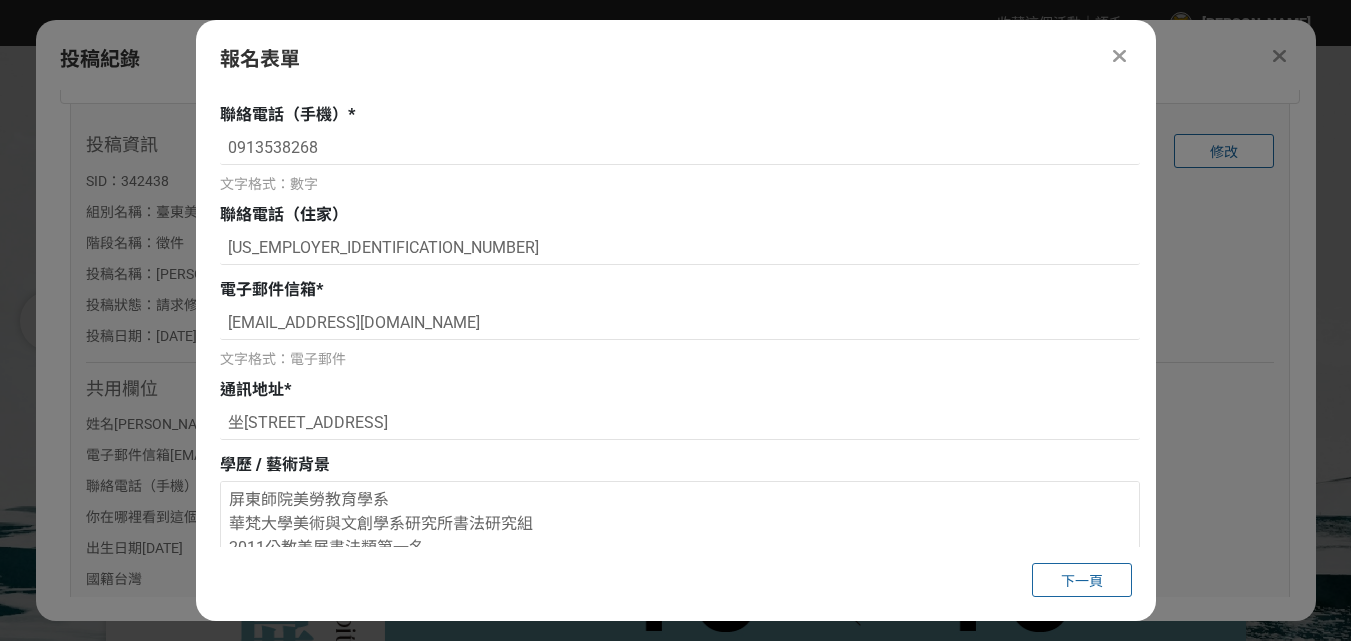 scroll, scrollTop: 353, scrollLeft: 0, axis: vertical 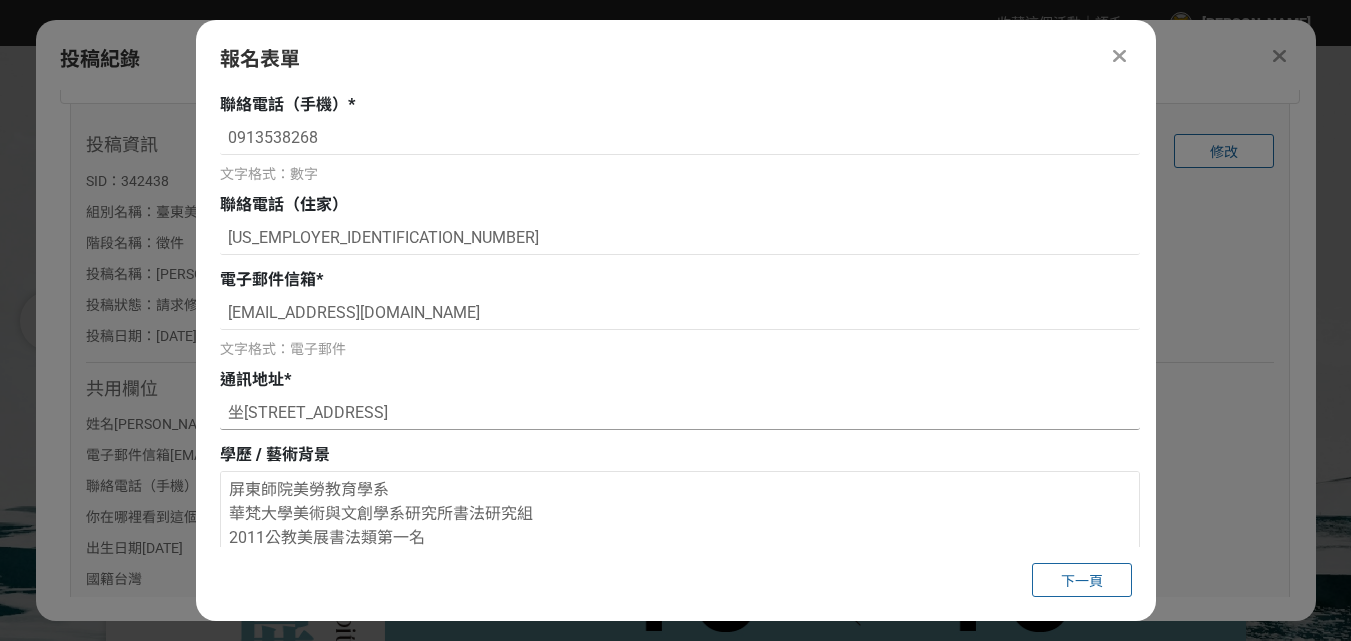 click on "坐[STREET_ADDRESS]" at bounding box center [680, 413] 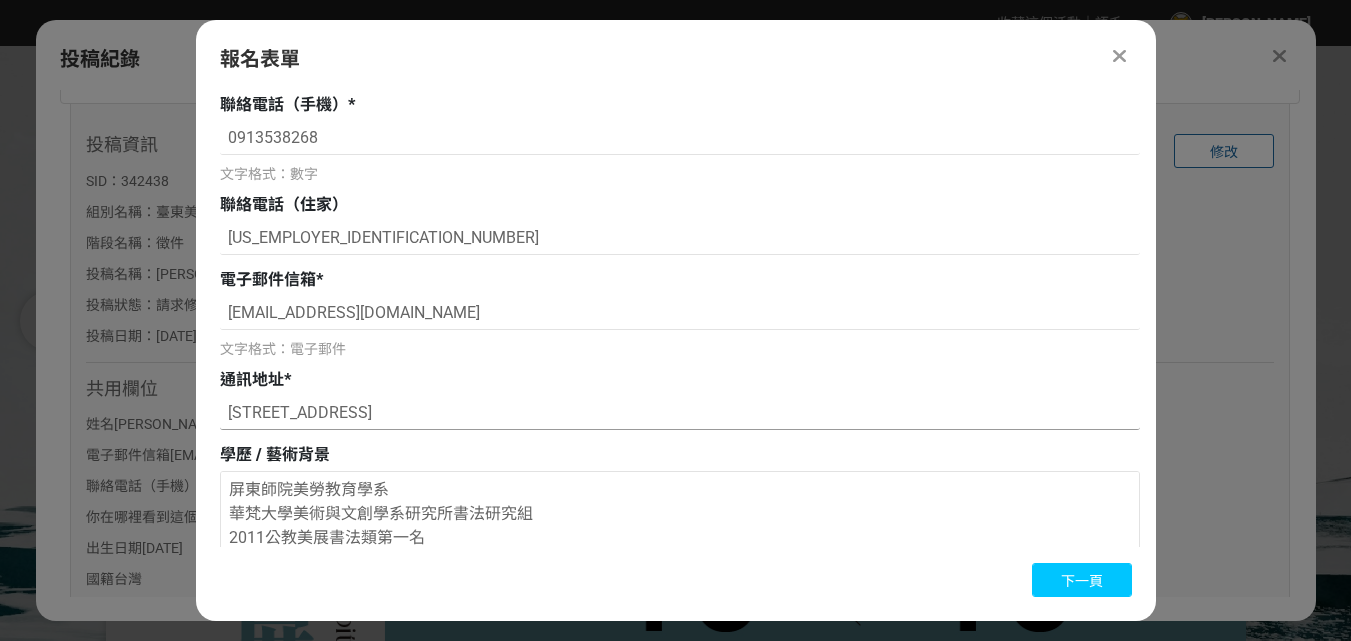 type on "[STREET_ADDRESS]" 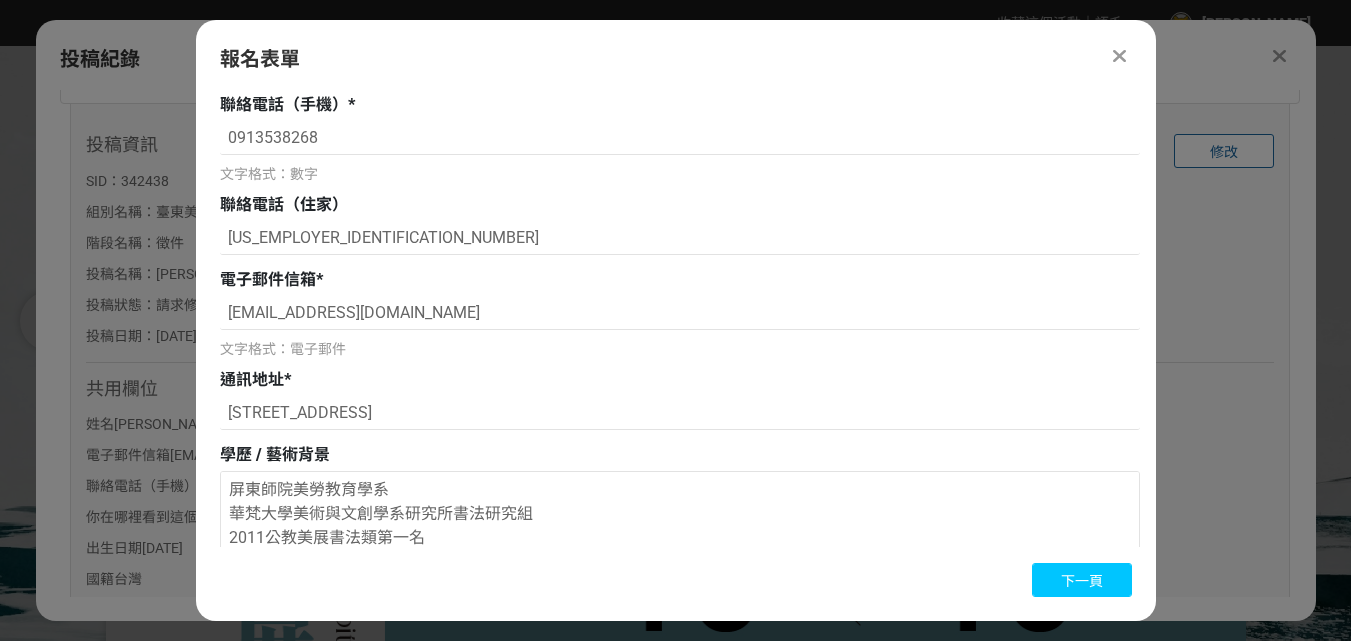 click on "下一頁" at bounding box center (1082, 581) 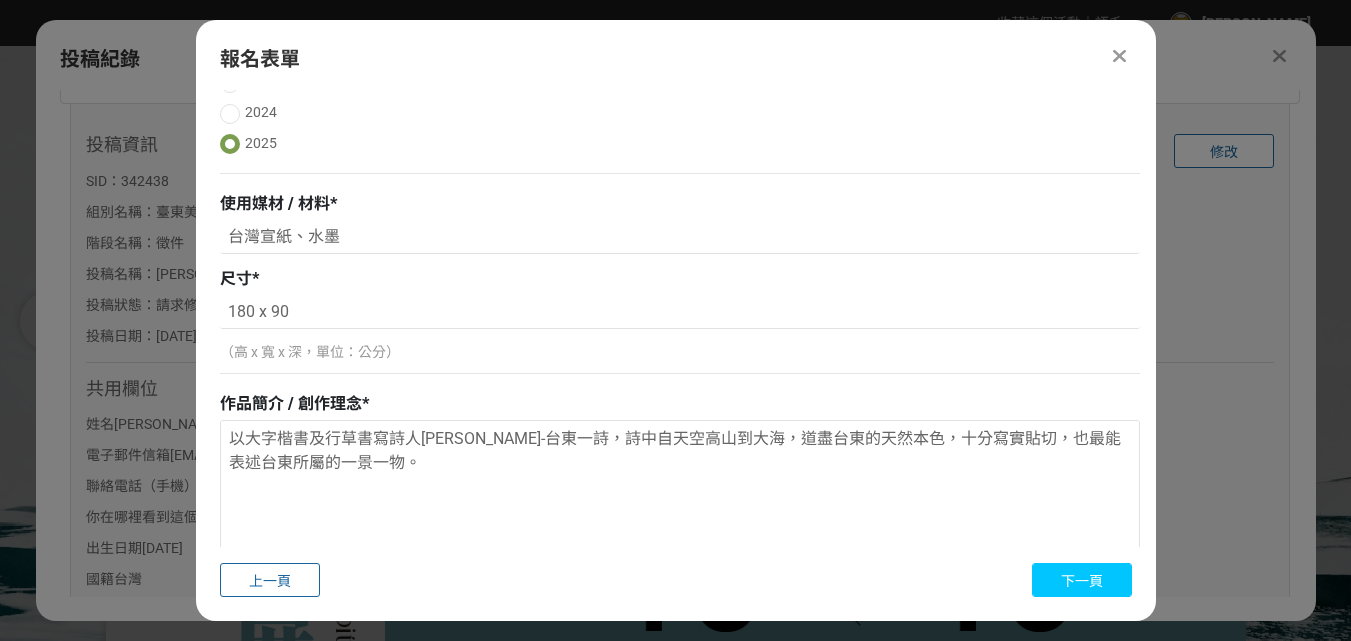 click on "下一頁" at bounding box center (1082, 581) 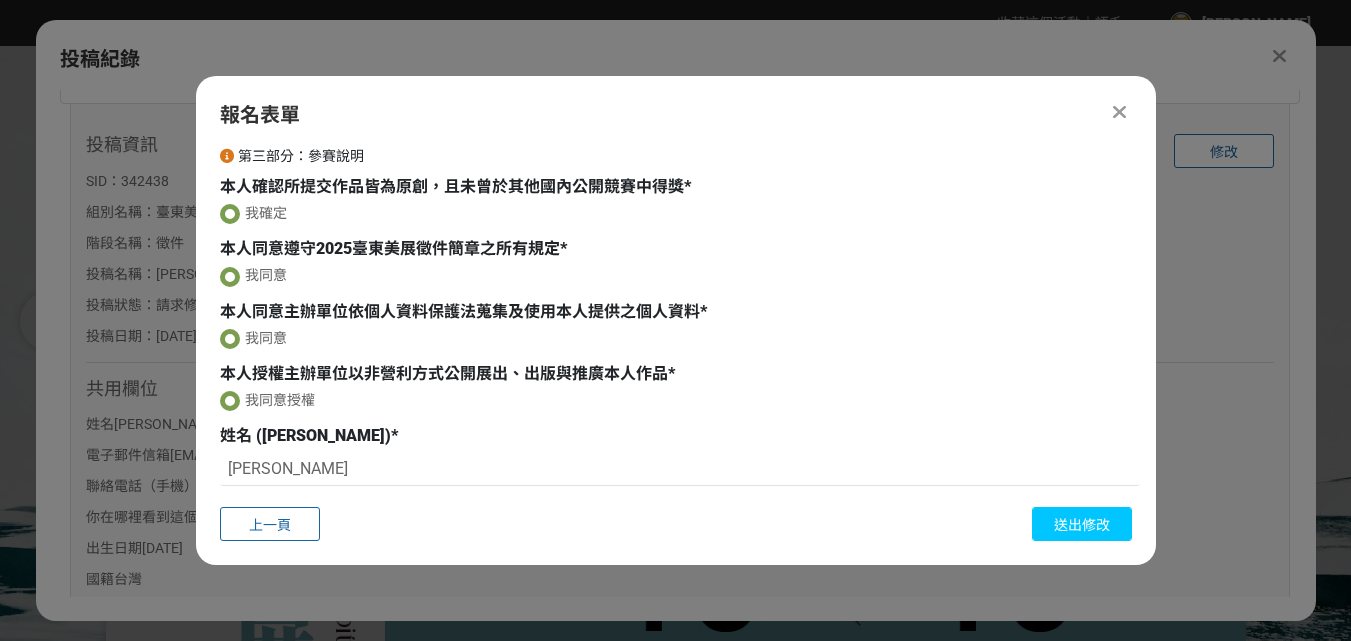 scroll, scrollTop: 0, scrollLeft: 0, axis: both 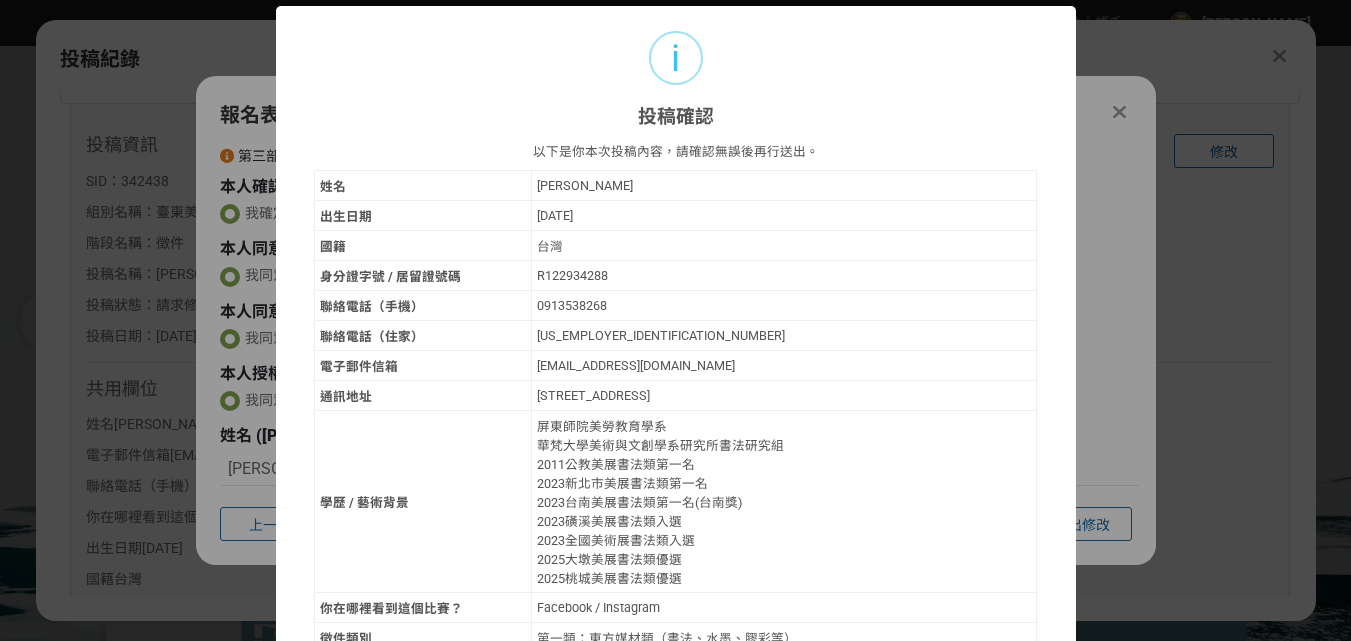 click on "[STREET_ADDRESS]" at bounding box center [784, 395] 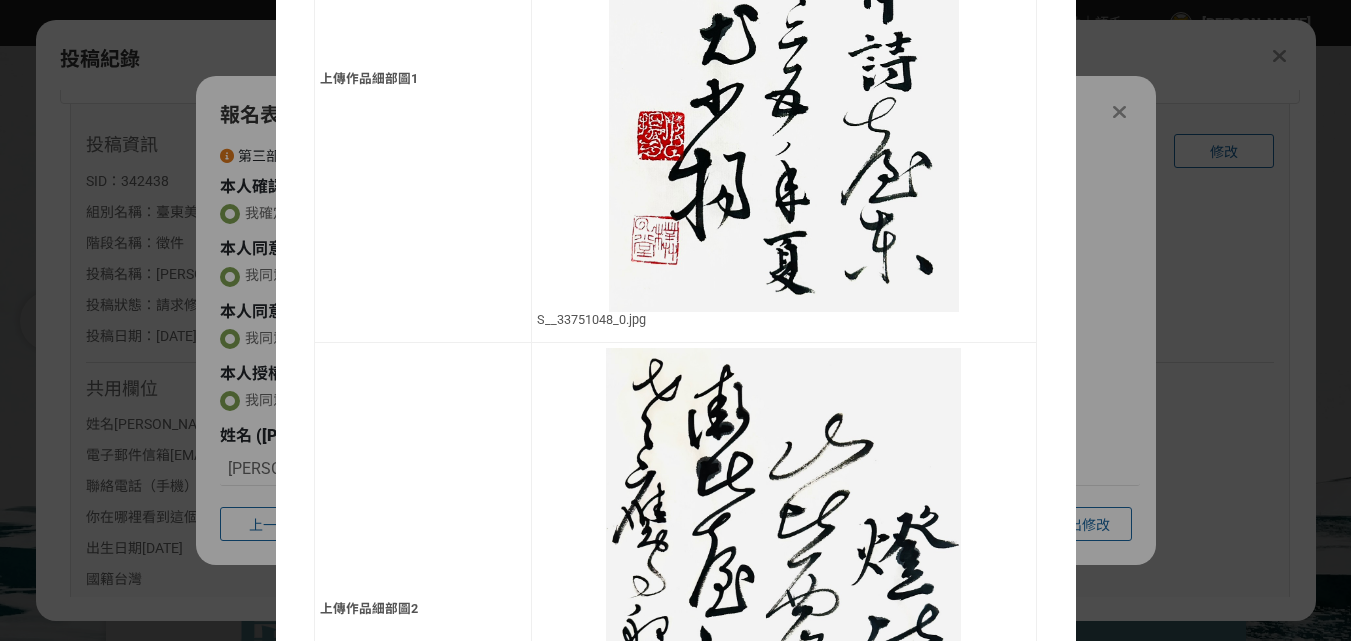 scroll, scrollTop: 2157, scrollLeft: 0, axis: vertical 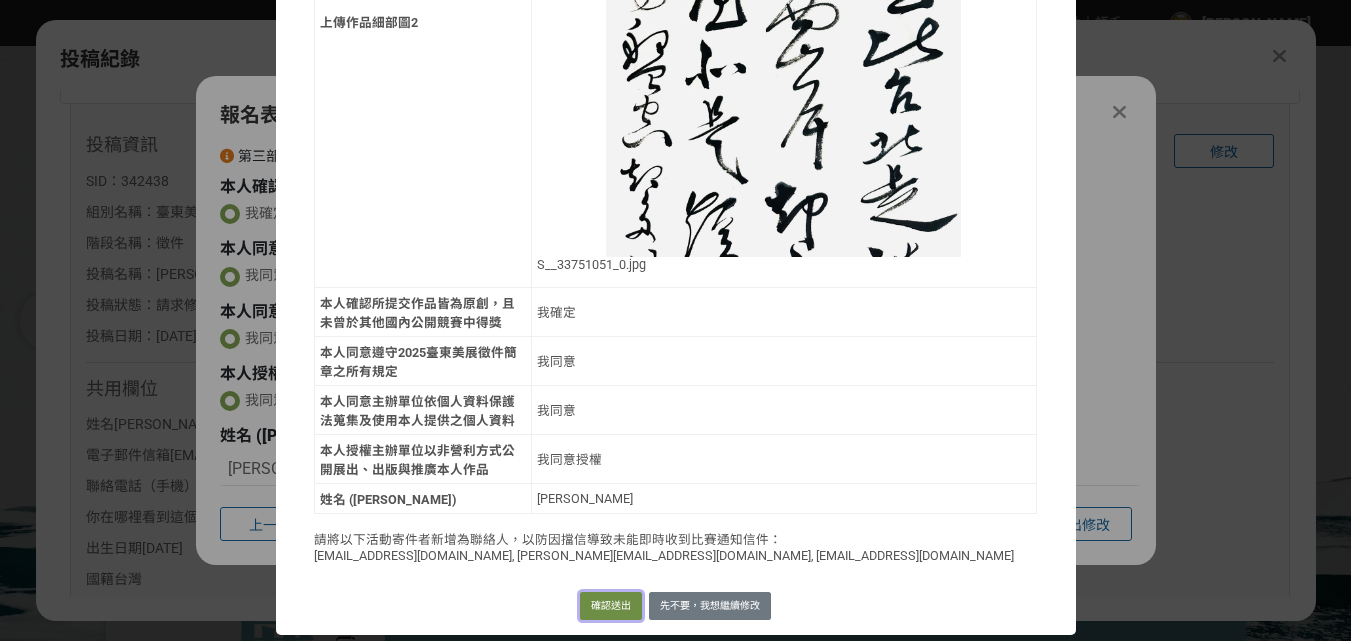 click on "確認送出" at bounding box center [611, 606] 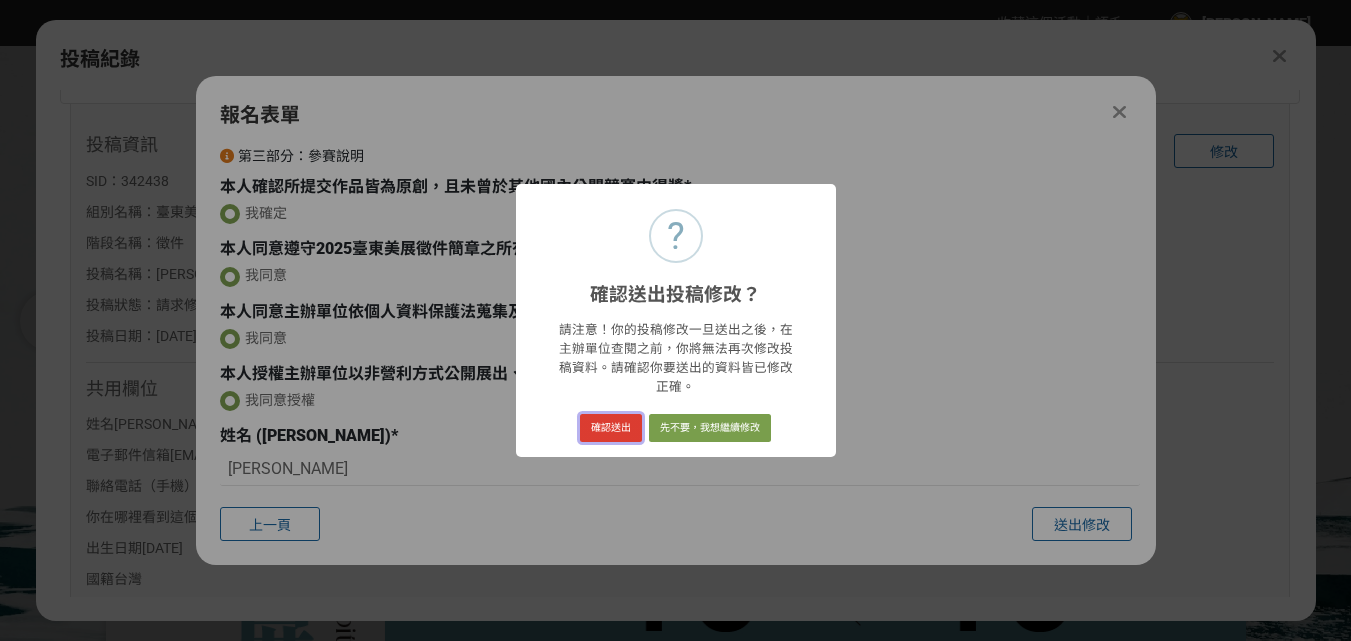 click on "確認送出" at bounding box center [611, 428] 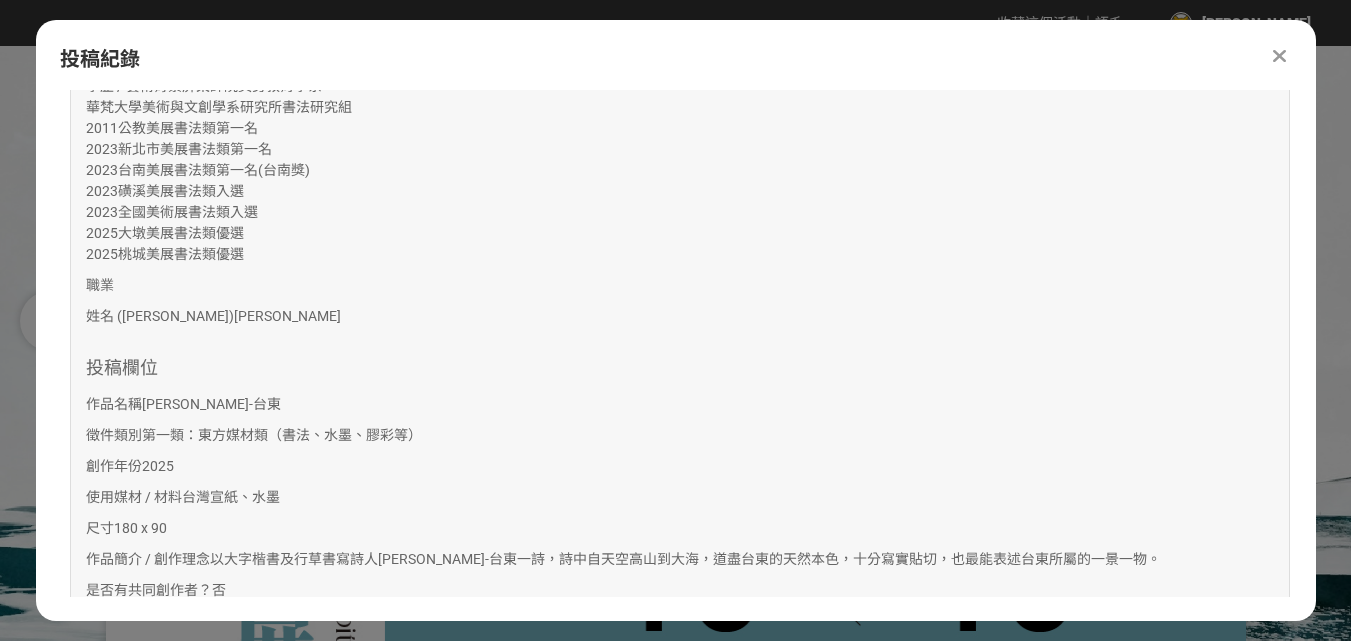 scroll, scrollTop: 1836, scrollLeft: 0, axis: vertical 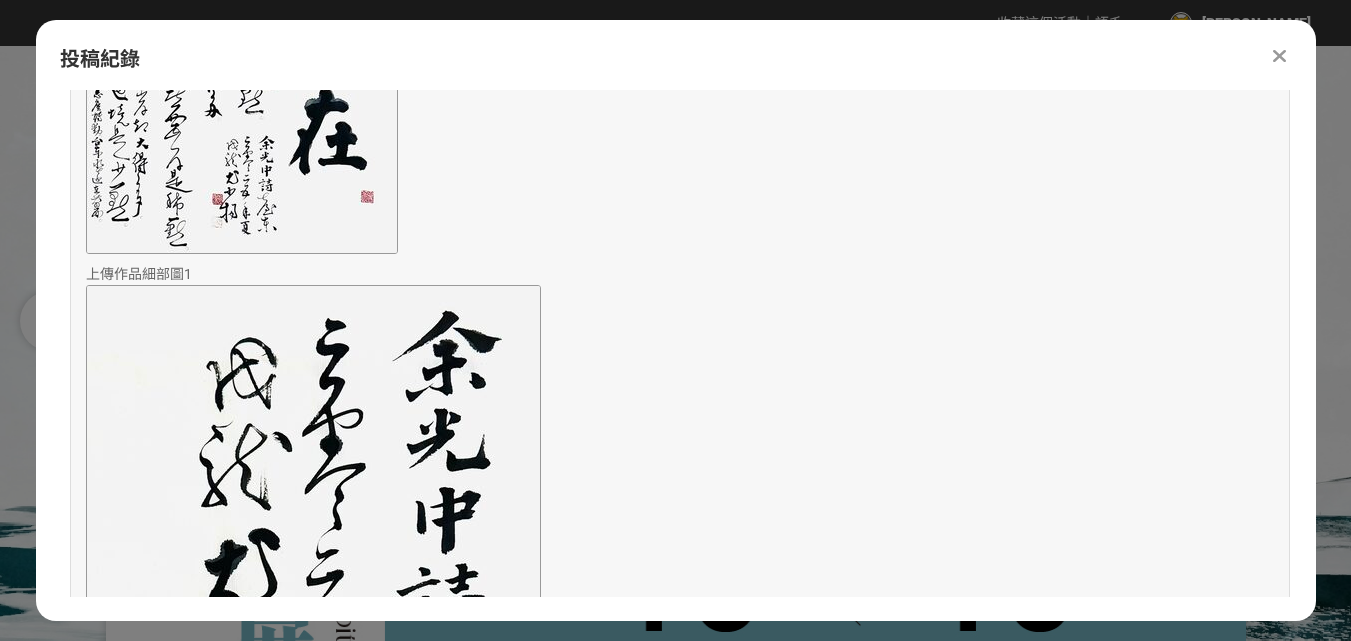 click at bounding box center [1279, 56] 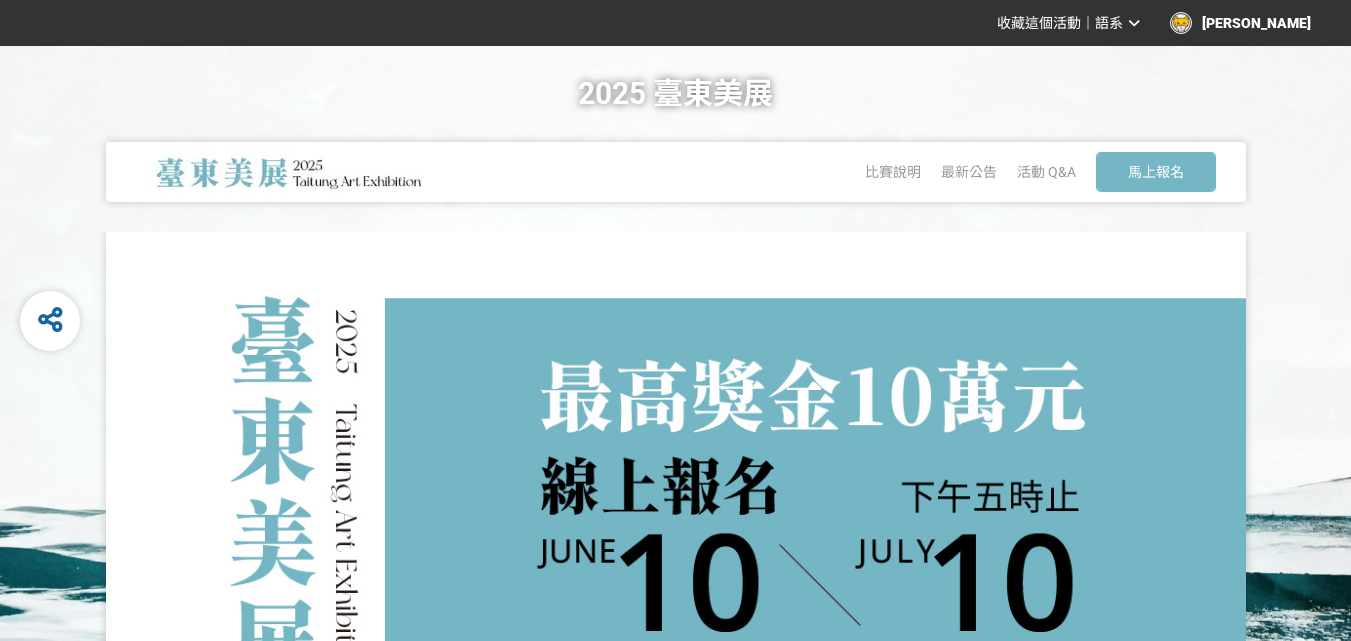 click on "[PERSON_NAME]" at bounding box center (1240, 23) 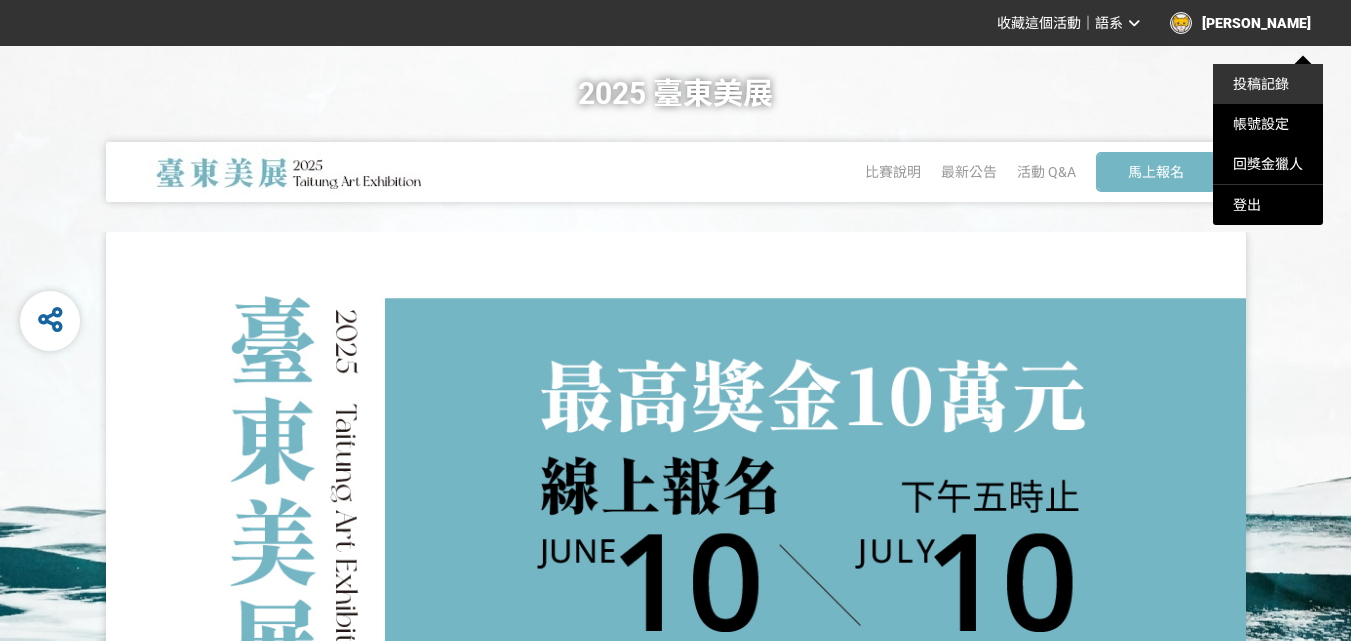 click on "投稿記錄" at bounding box center [1261, 84] 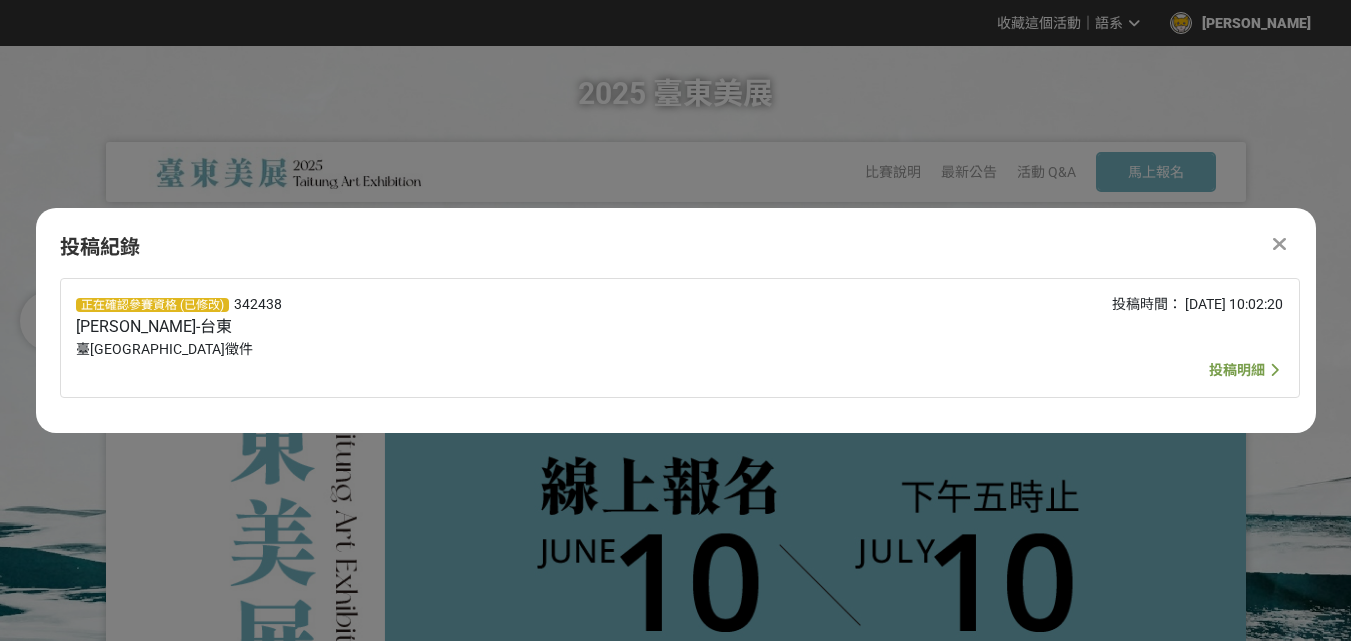 click on "投稿明細" at bounding box center (1237, 370) 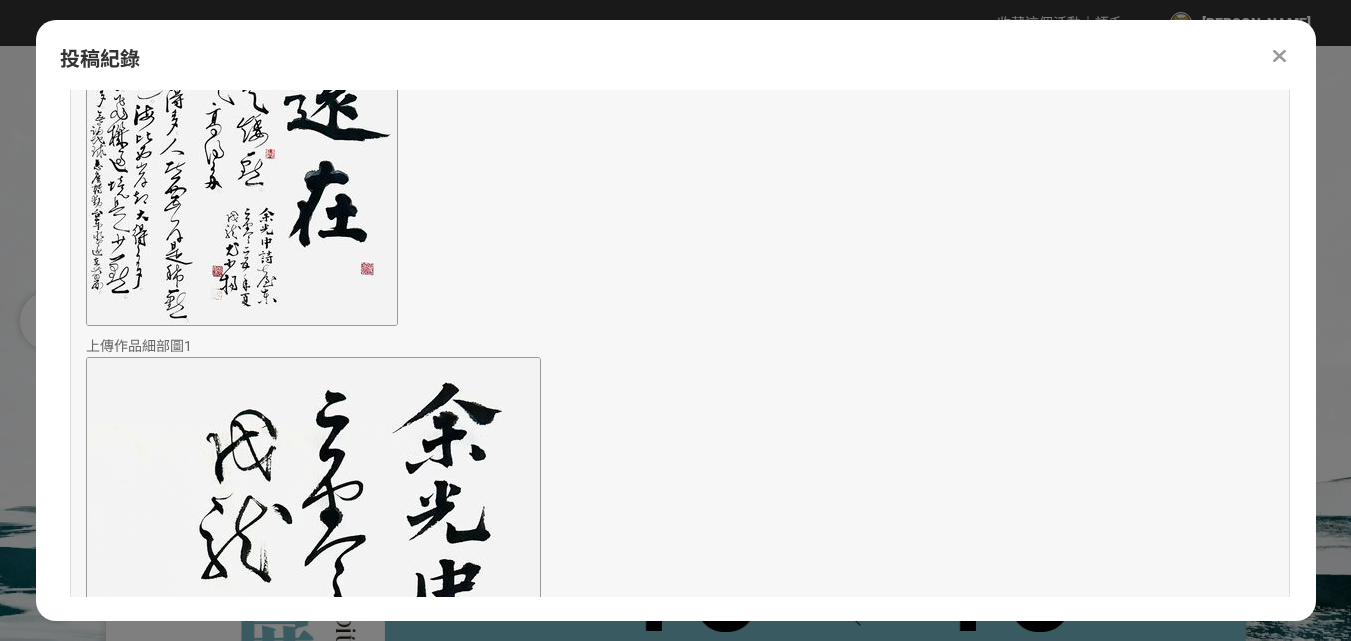 scroll, scrollTop: 1612, scrollLeft: 0, axis: vertical 